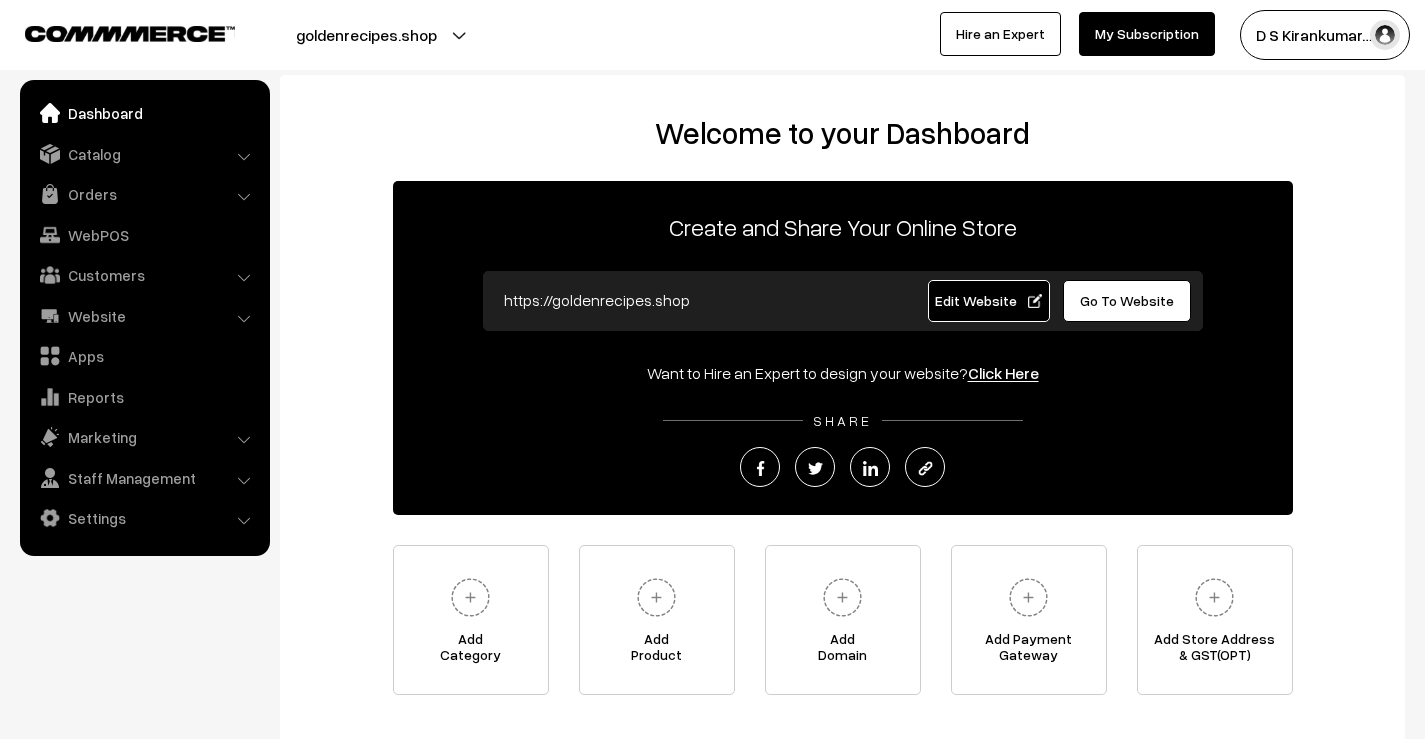 scroll, scrollTop: 0, scrollLeft: 0, axis: both 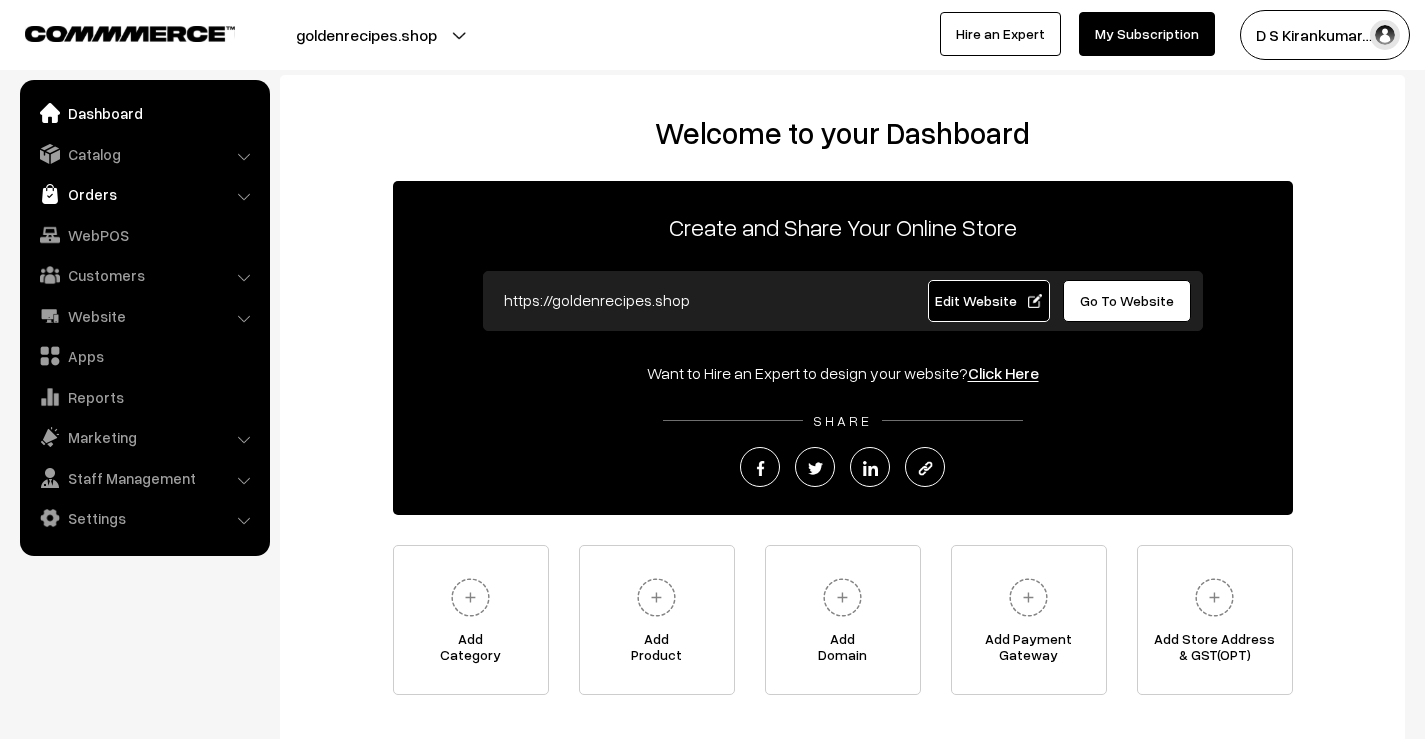 click on "Orders" at bounding box center [144, 194] 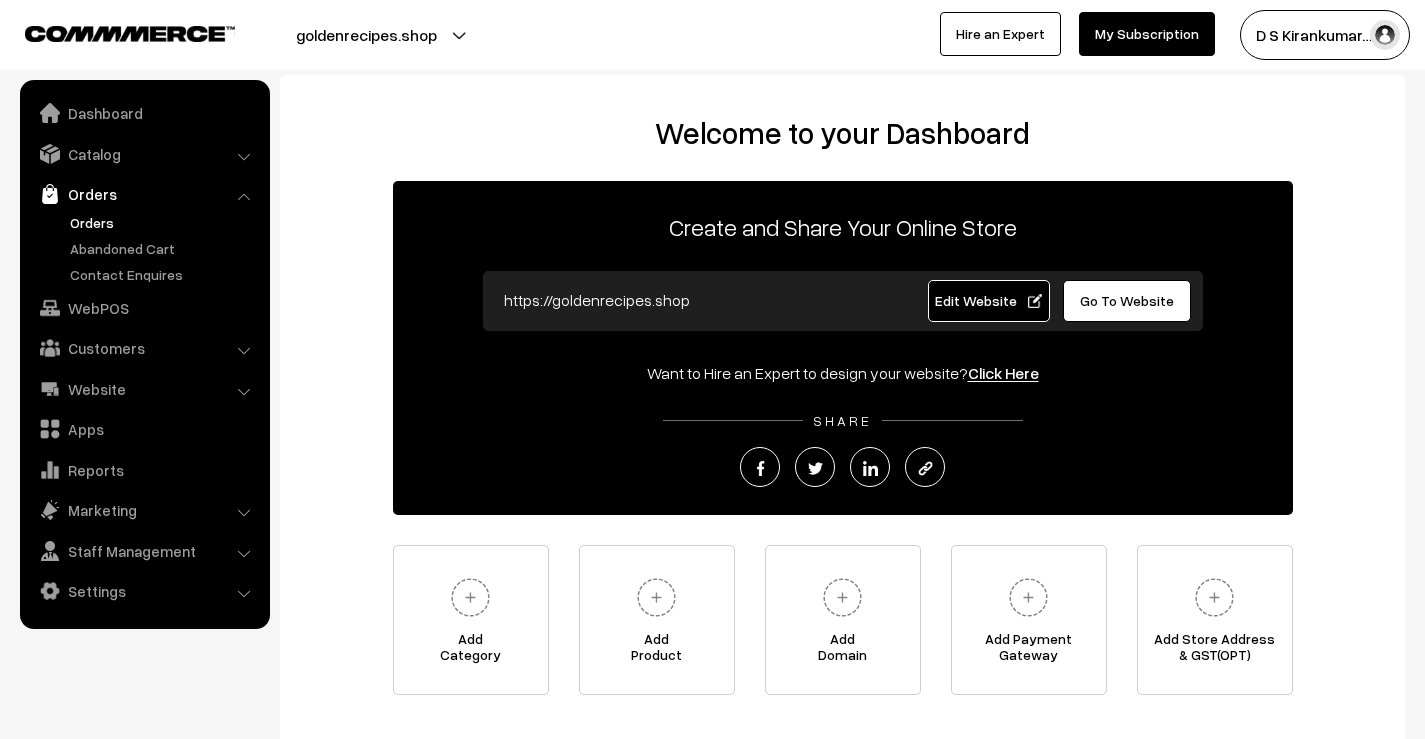 click on "Orders" at bounding box center (164, 222) 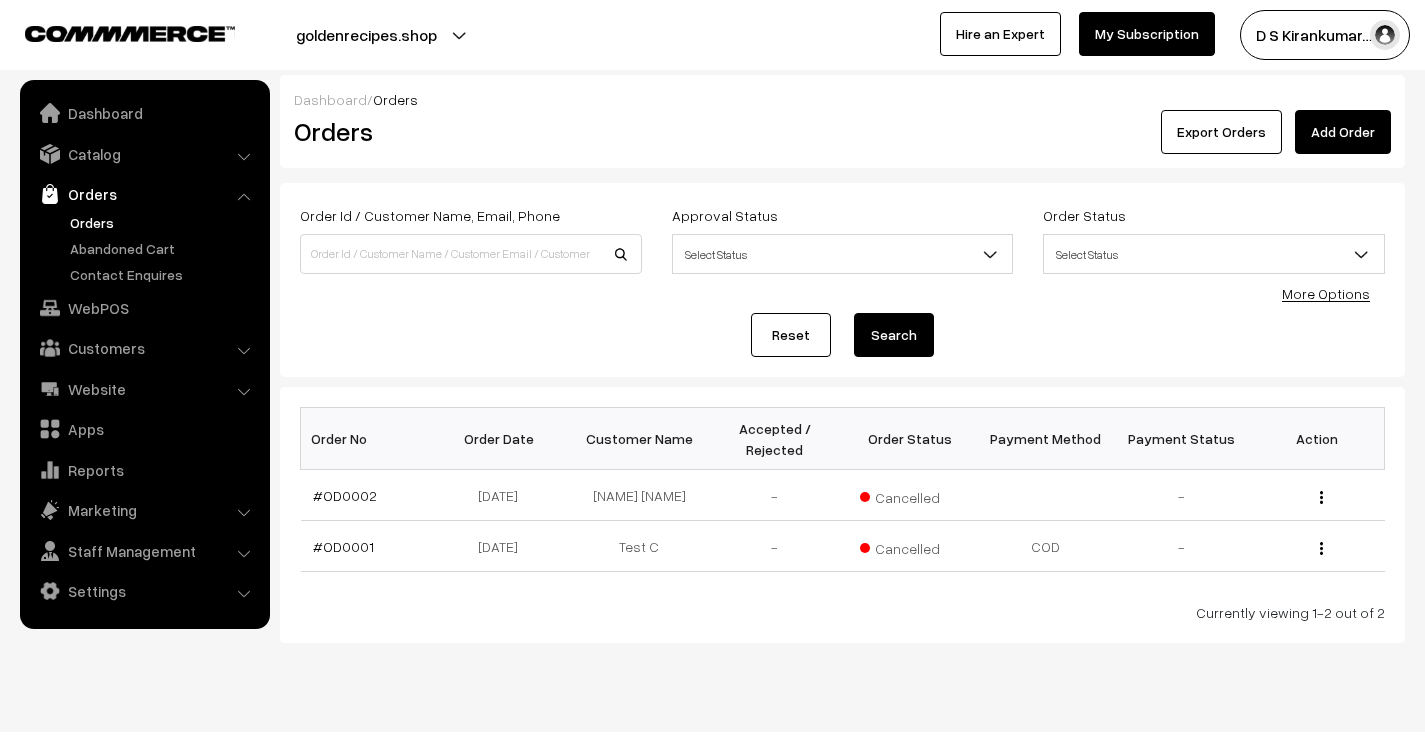 scroll, scrollTop: 0, scrollLeft: 0, axis: both 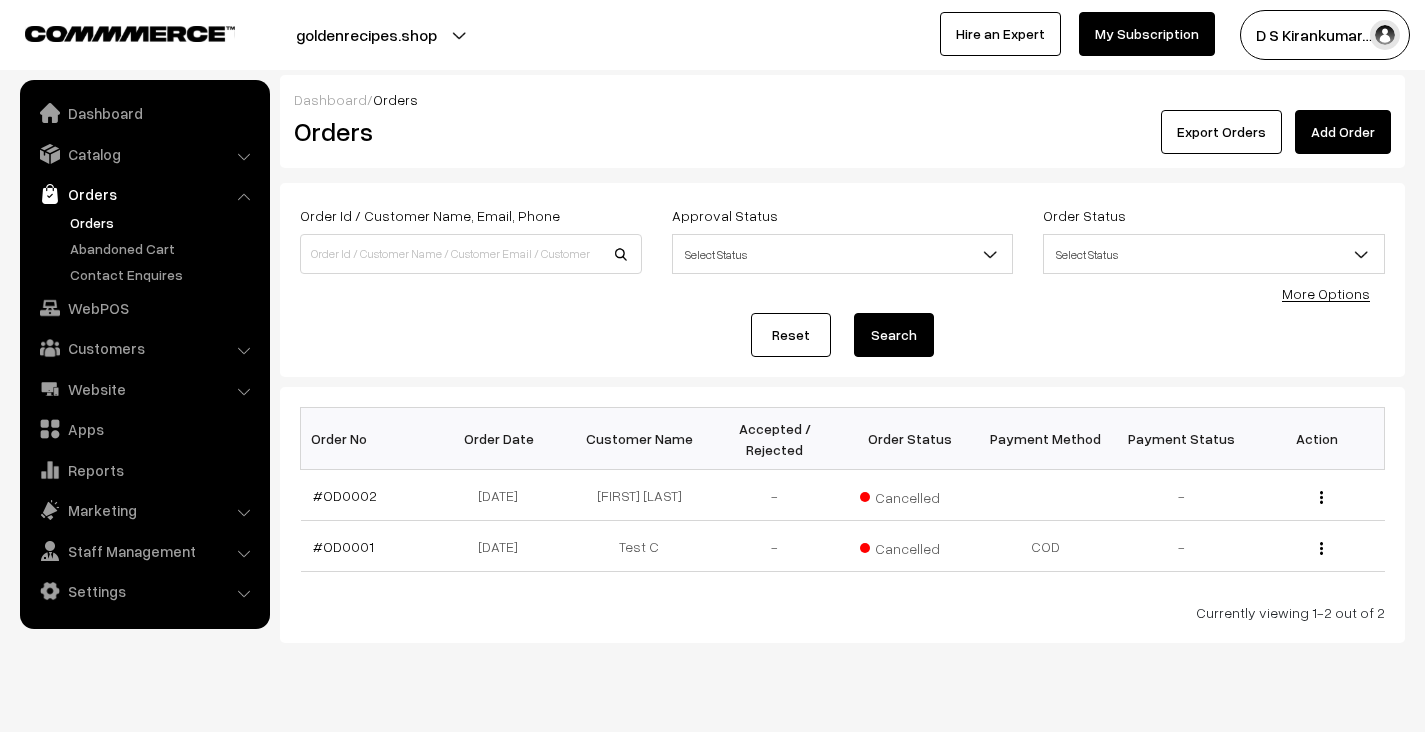 click on "Orders" at bounding box center (164, 222) 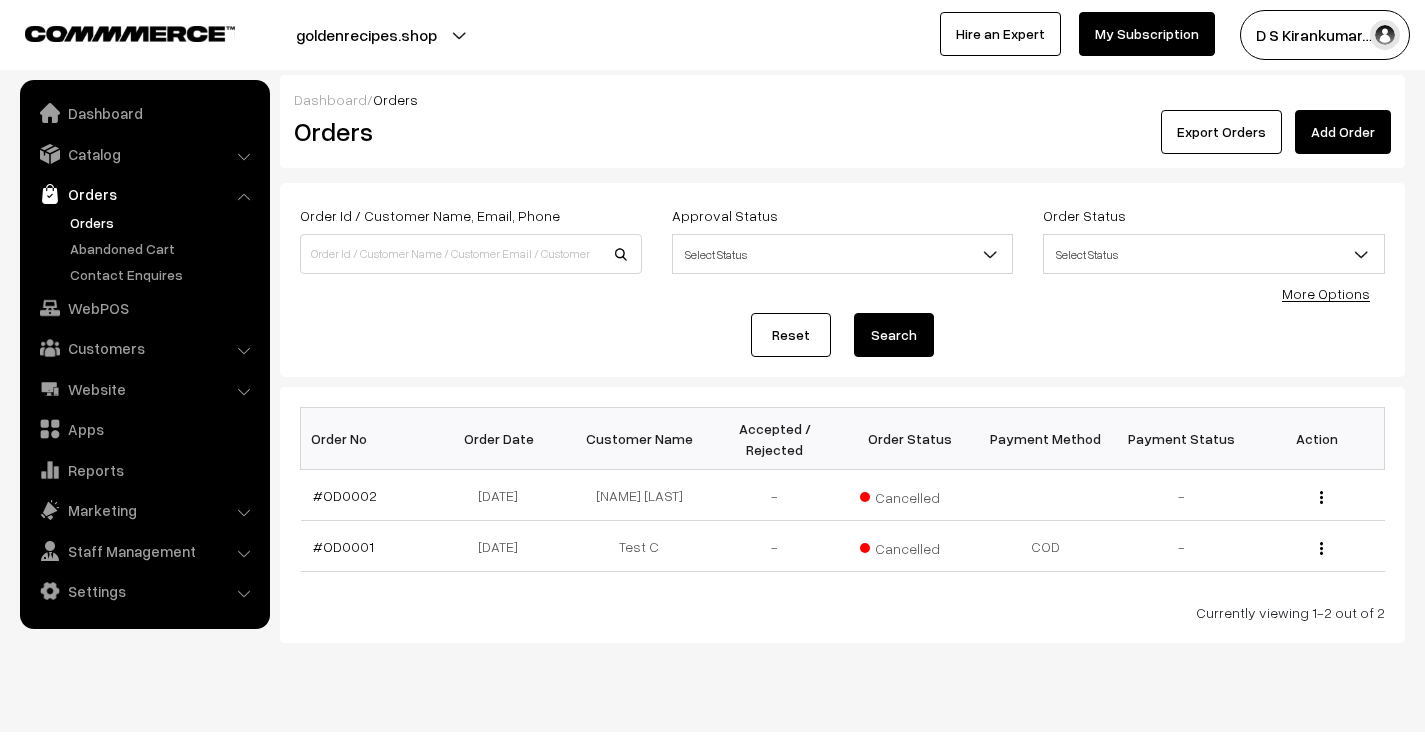scroll, scrollTop: 0, scrollLeft: 0, axis: both 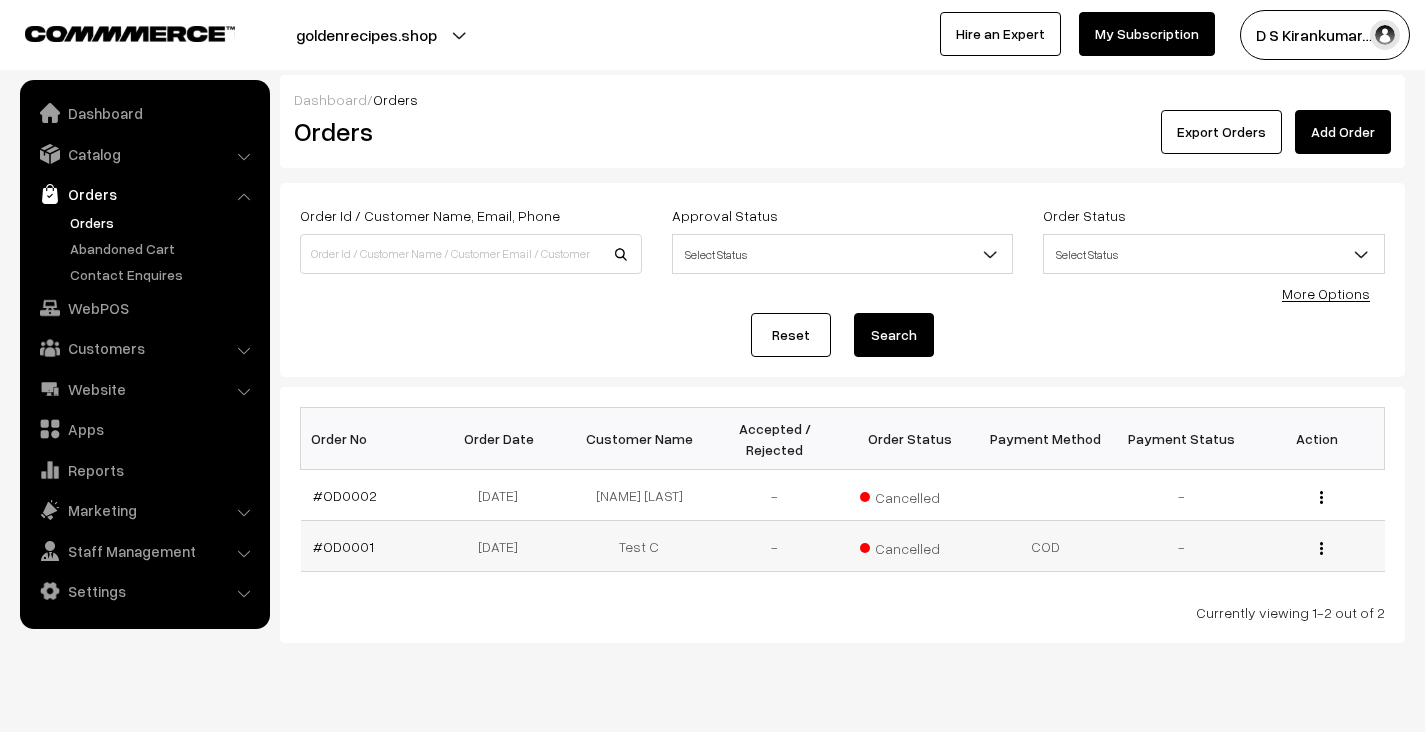 drag, startPoint x: 1331, startPoint y: 554, endPoint x: 468, endPoint y: 565, distance: 863.0701 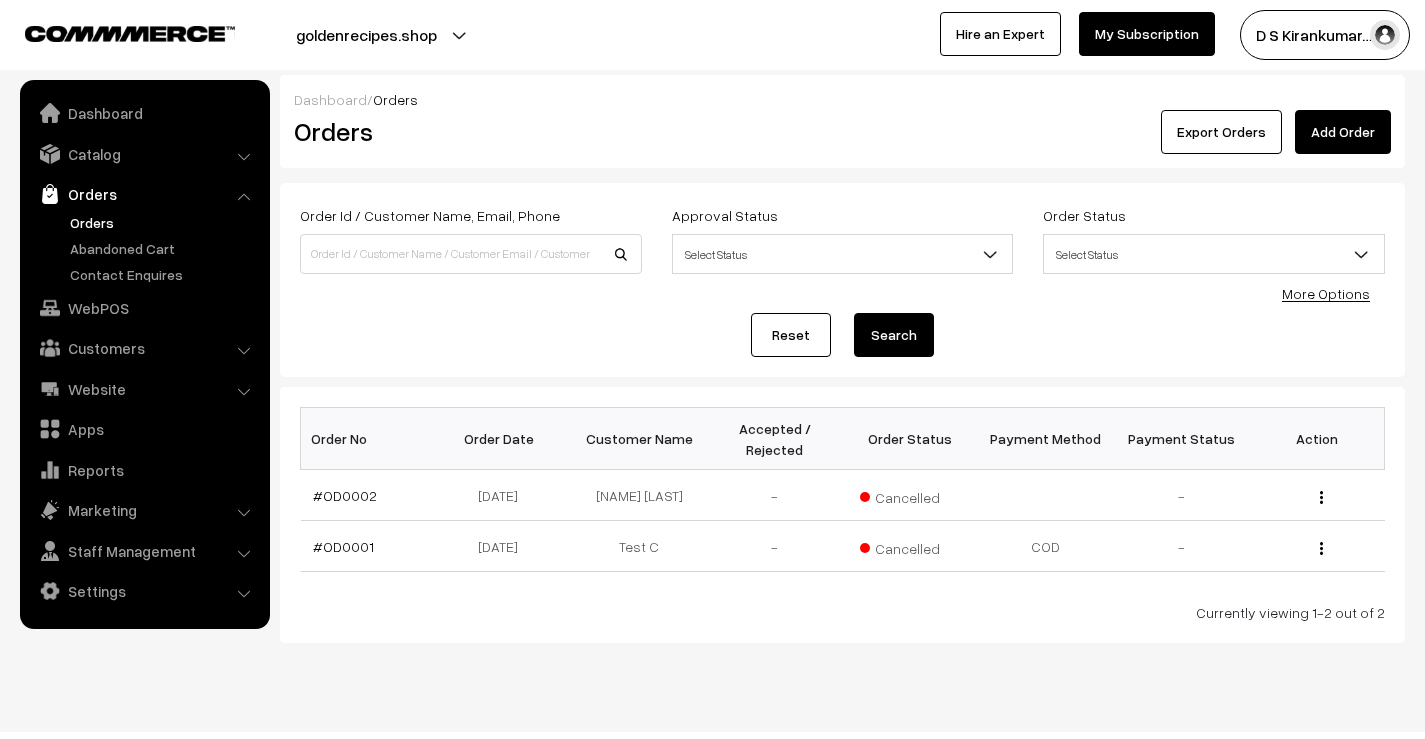 click on "Currently viewing 1-2 out of 2" at bounding box center [842, 612] 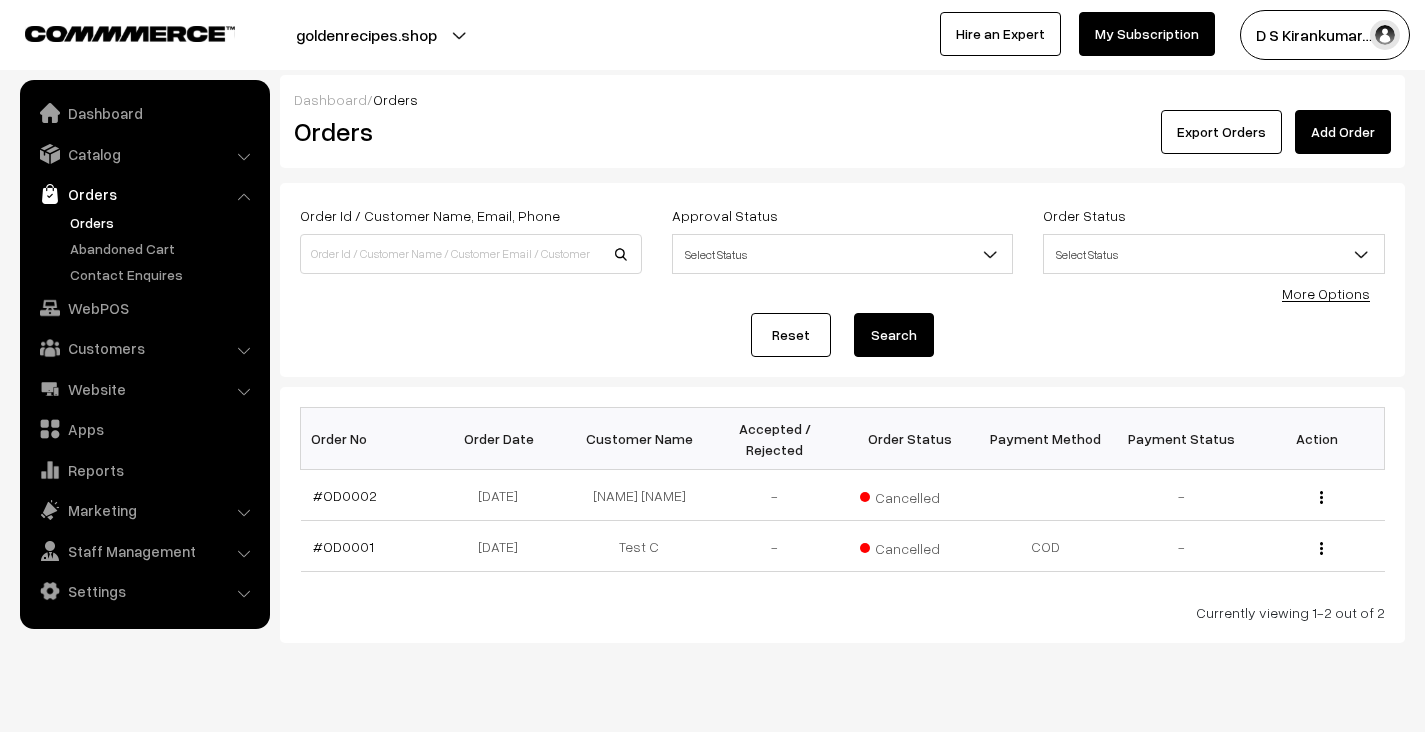 scroll, scrollTop: 0, scrollLeft: 0, axis: both 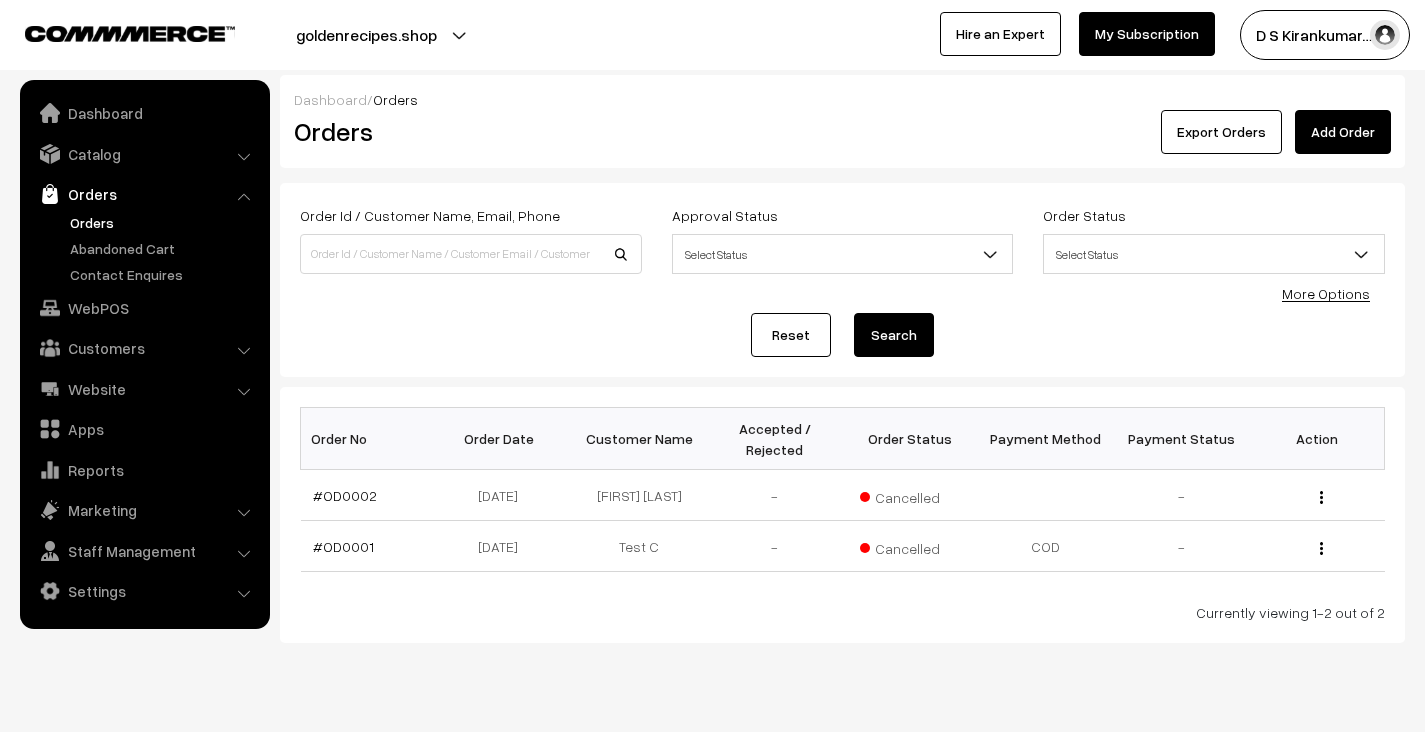 click on "Orders" at bounding box center (164, 222) 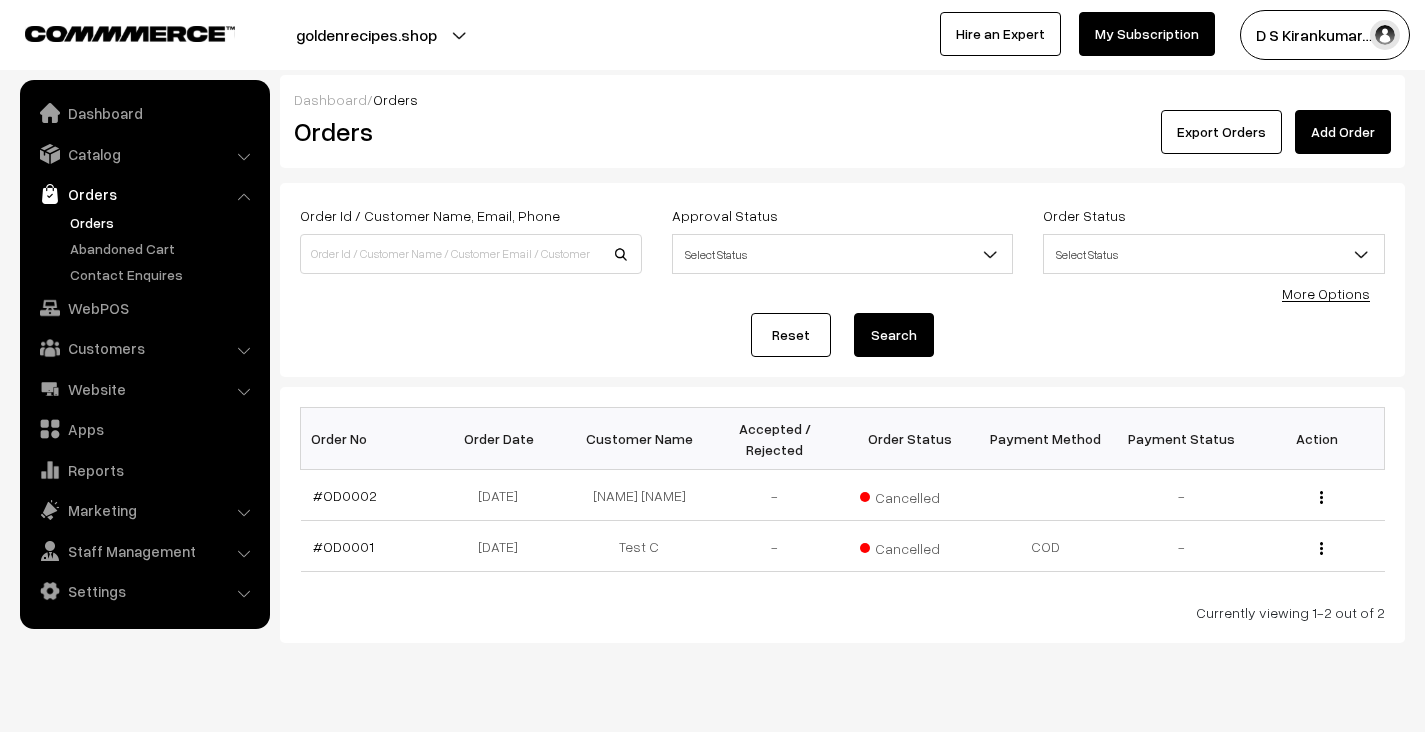 scroll, scrollTop: 0, scrollLeft: 0, axis: both 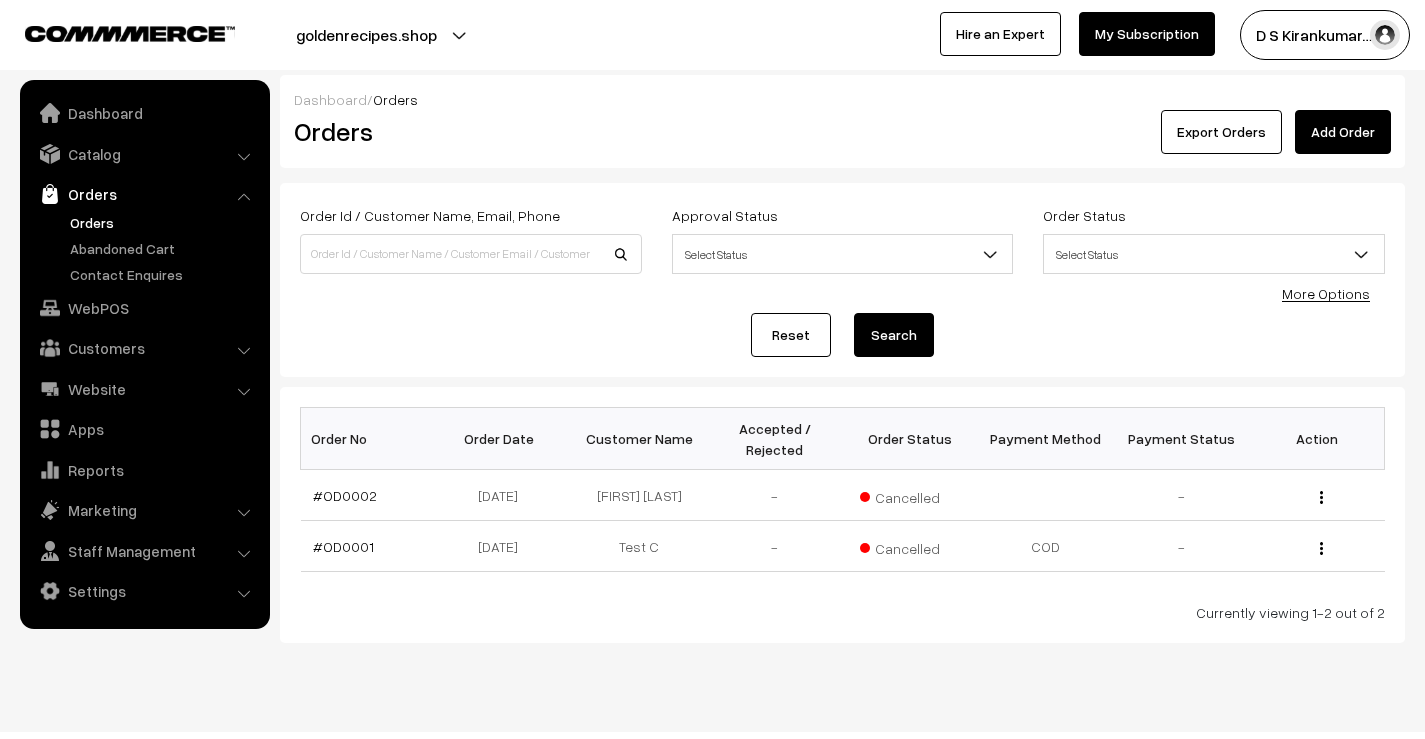 click on "Orders" at bounding box center (164, 222) 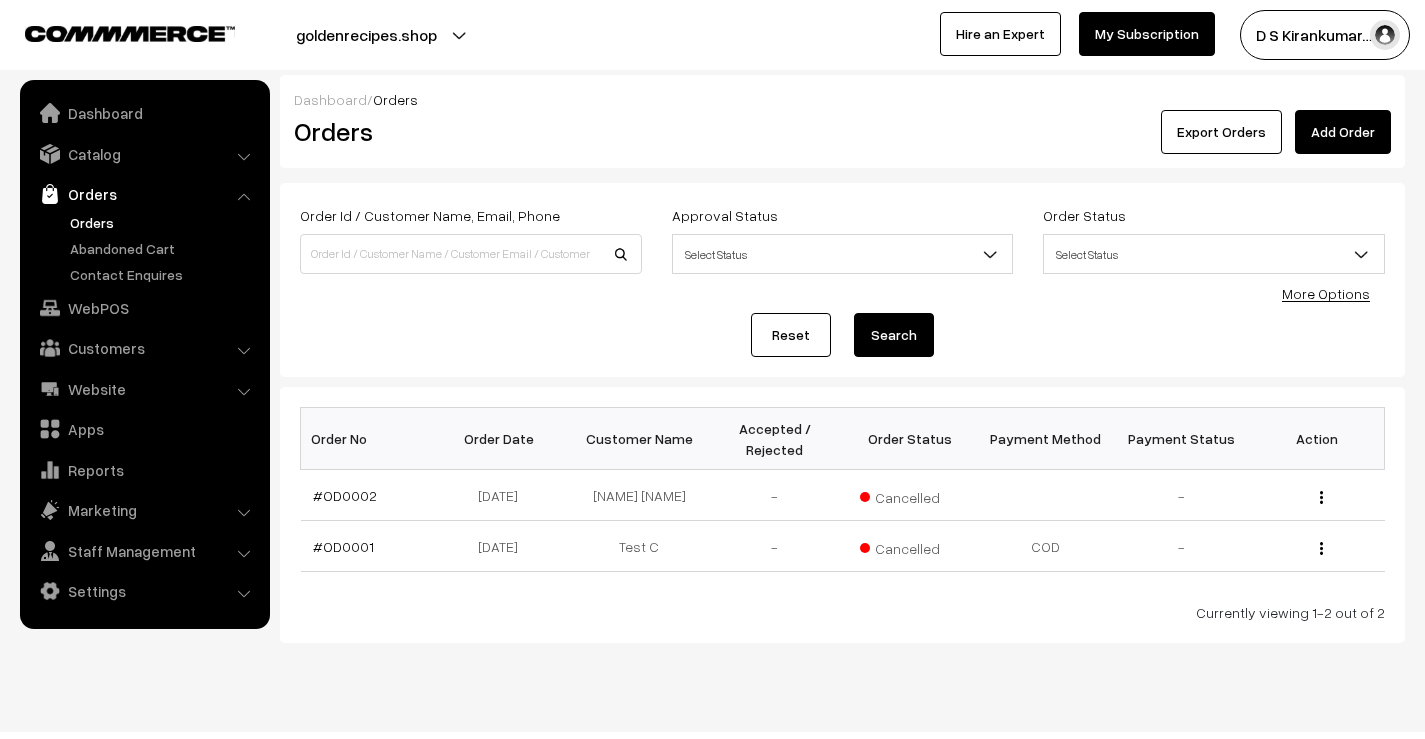 scroll, scrollTop: 0, scrollLeft: 0, axis: both 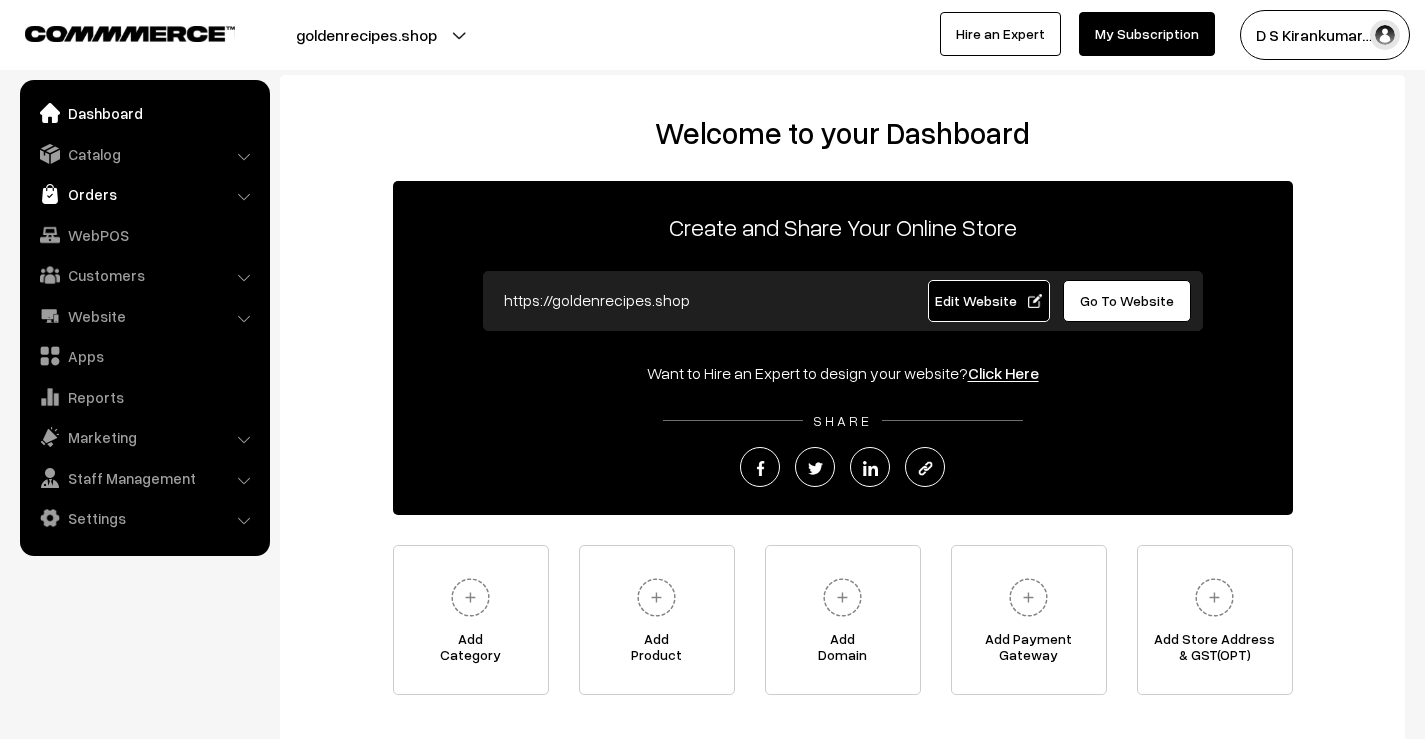 click on "Orders" at bounding box center [144, 194] 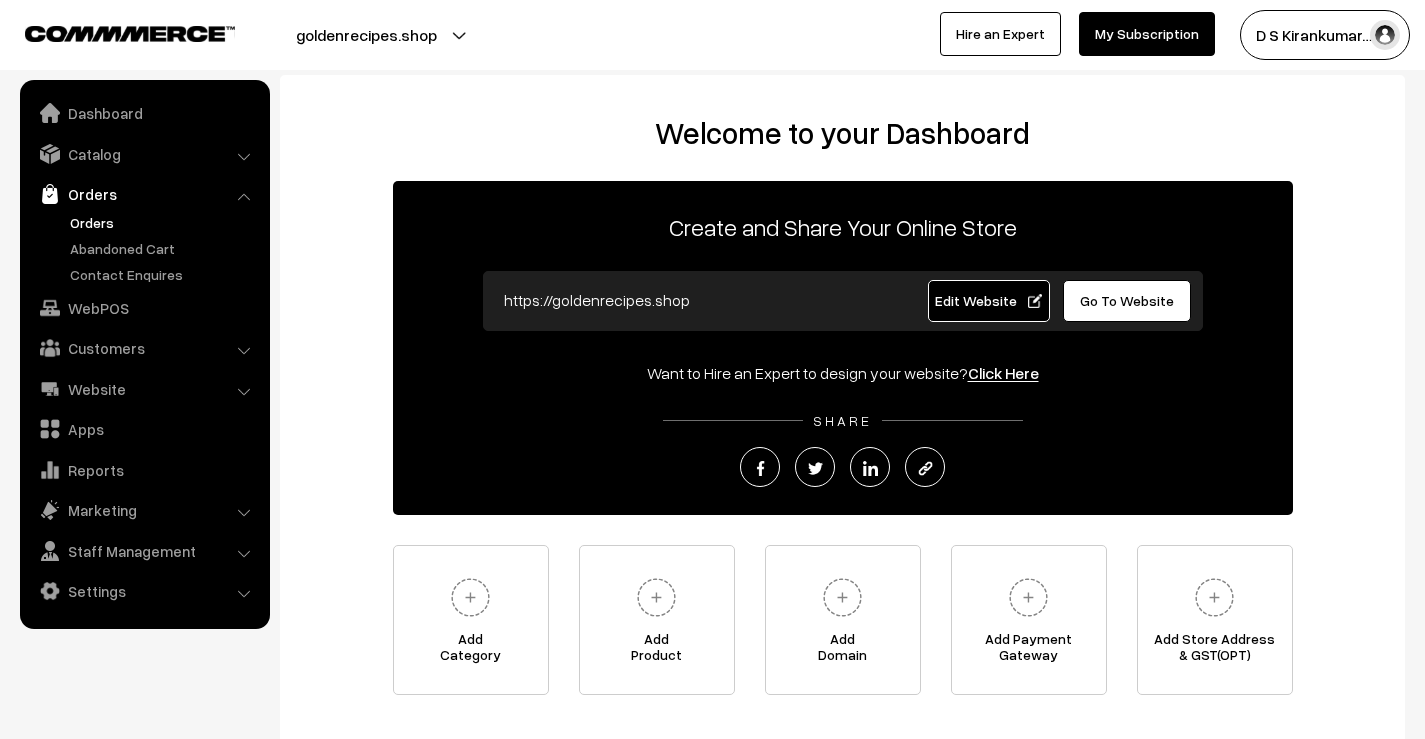 click on "Orders" at bounding box center [164, 222] 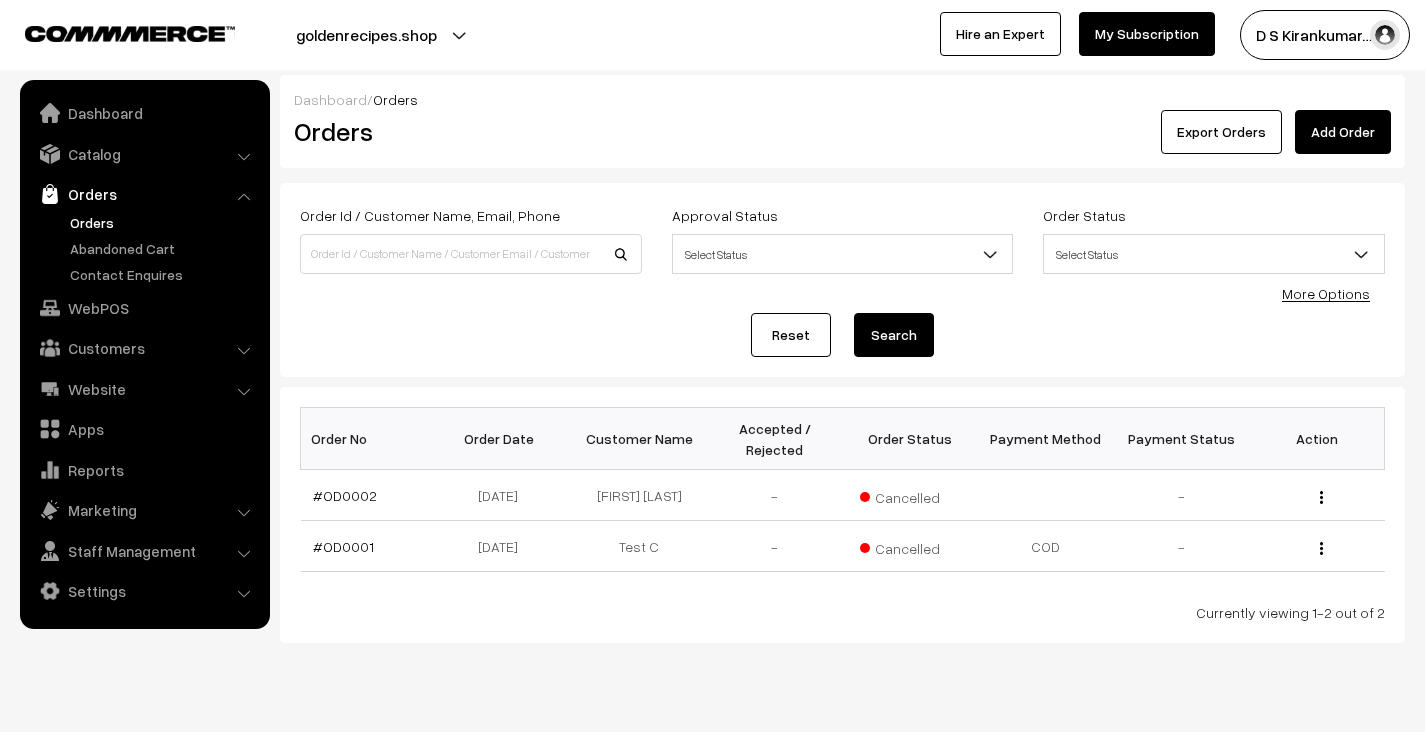 scroll, scrollTop: 0, scrollLeft: 0, axis: both 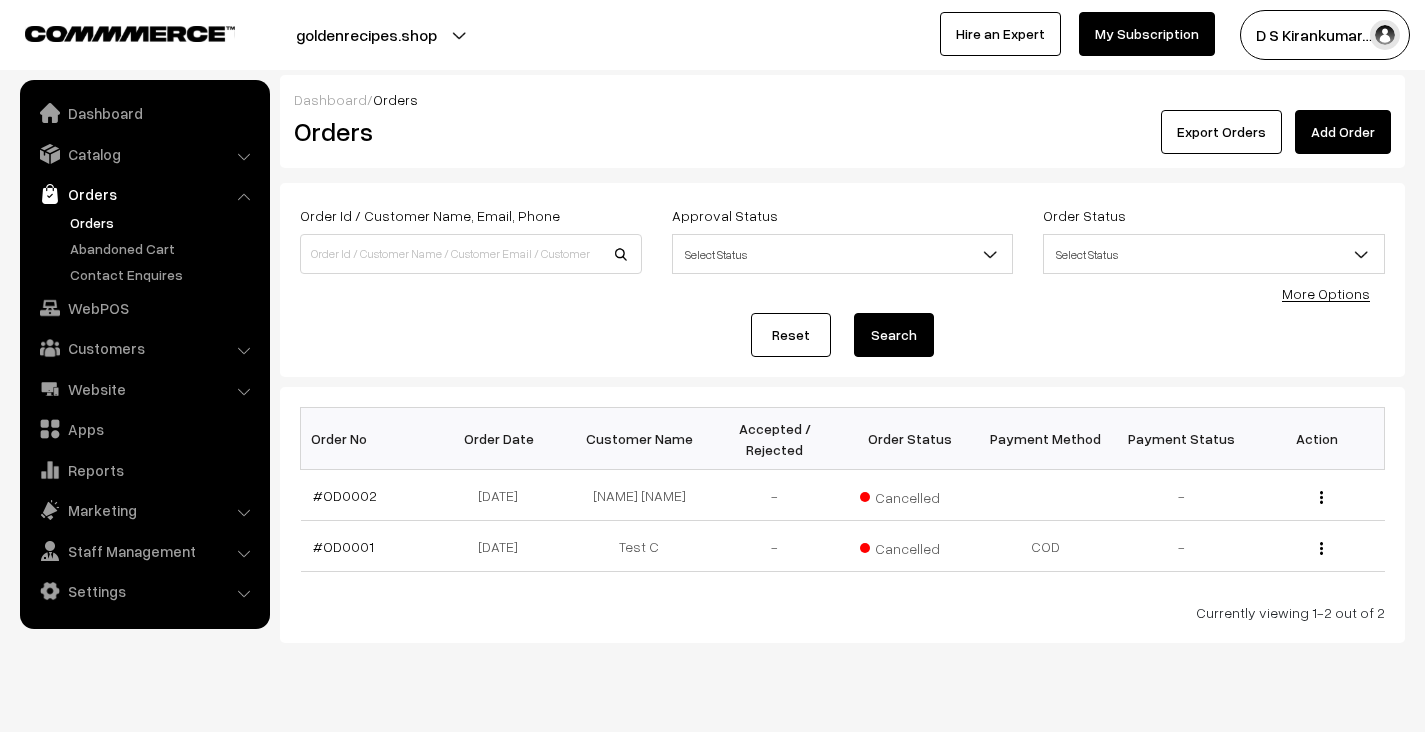 click on "Orders" at bounding box center (164, 222) 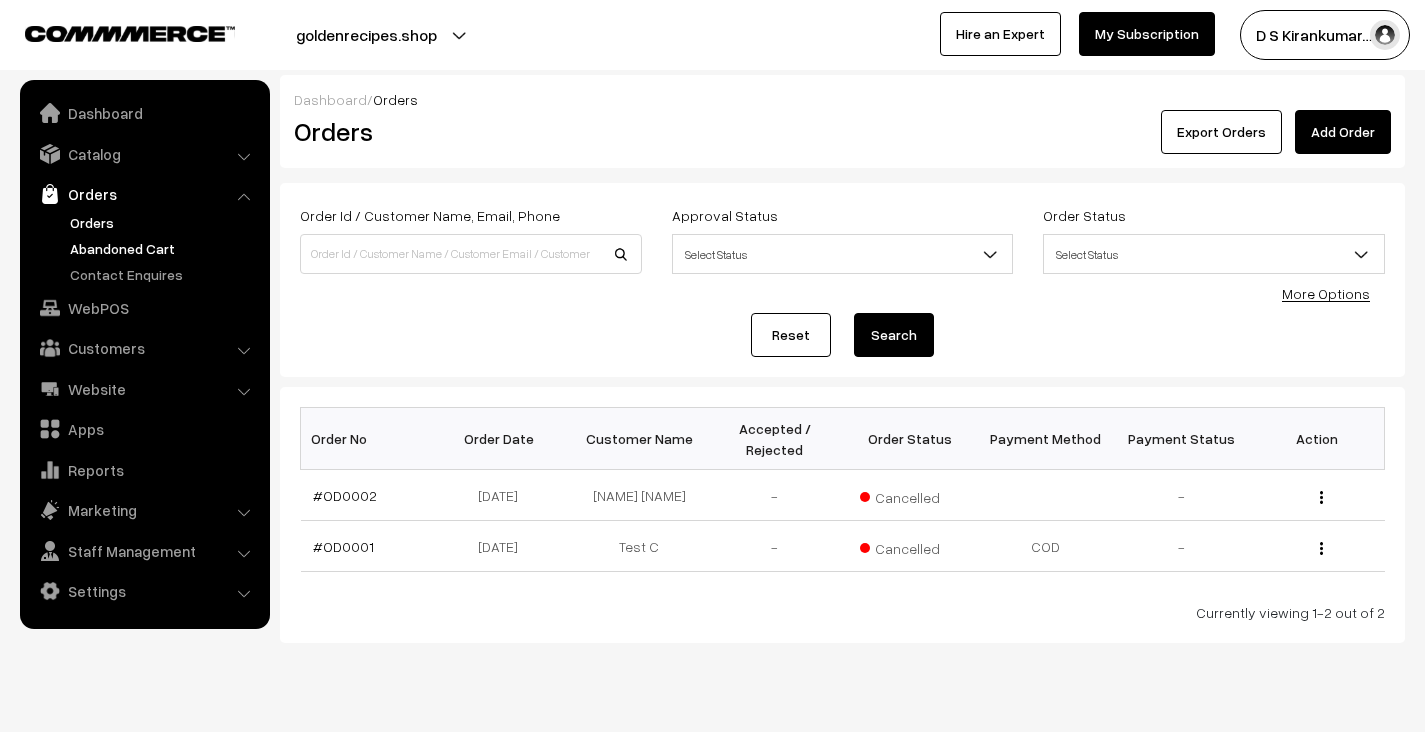 click on "Abandoned Cart" at bounding box center (164, 248) 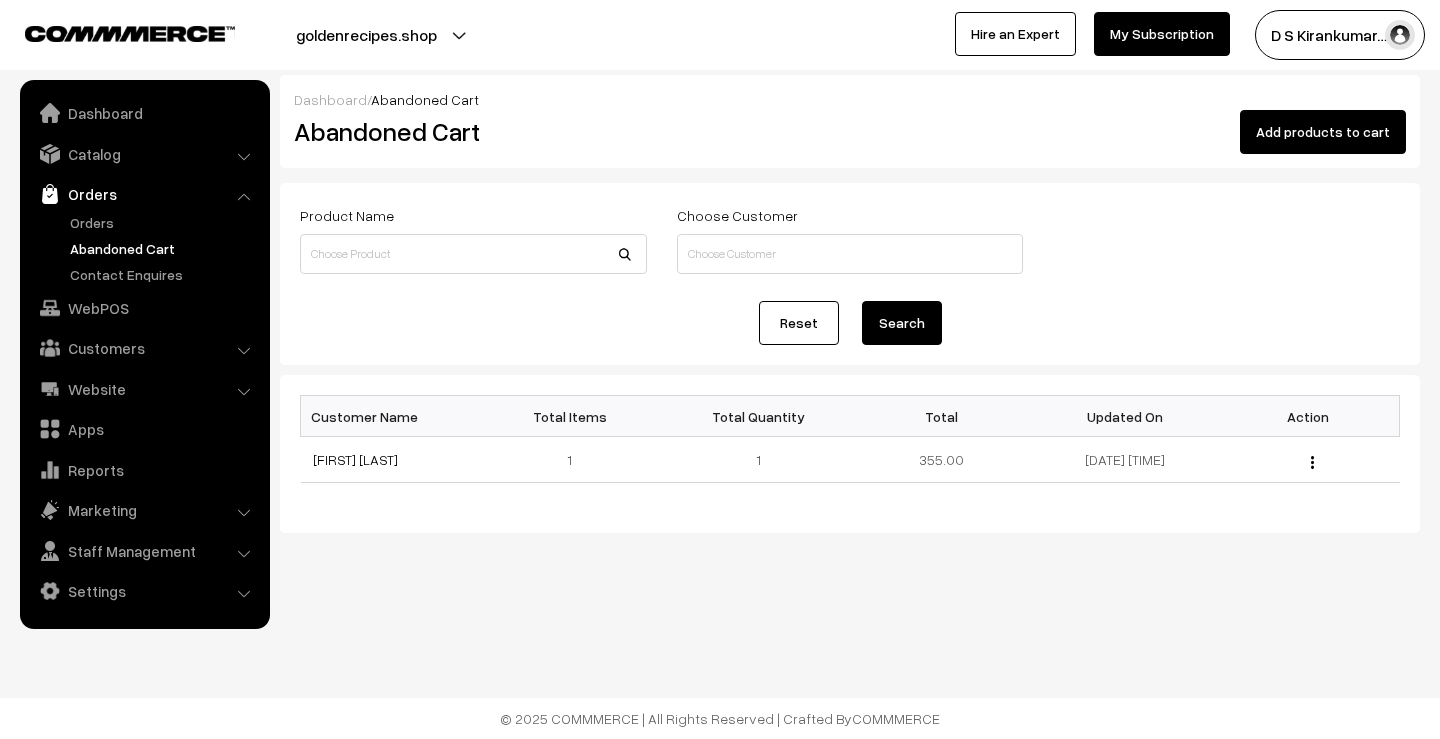 scroll, scrollTop: 0, scrollLeft: 0, axis: both 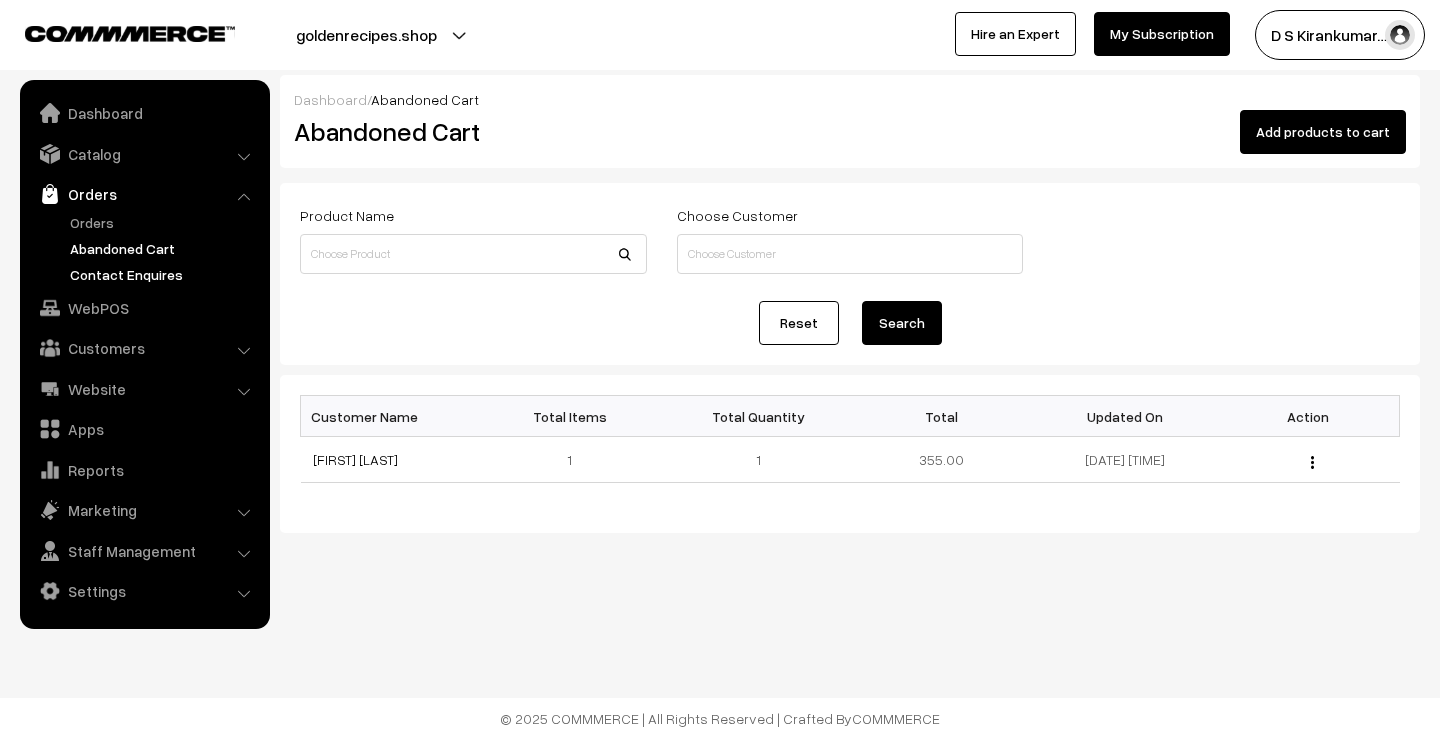 click on "Contact Enquires" at bounding box center [164, 274] 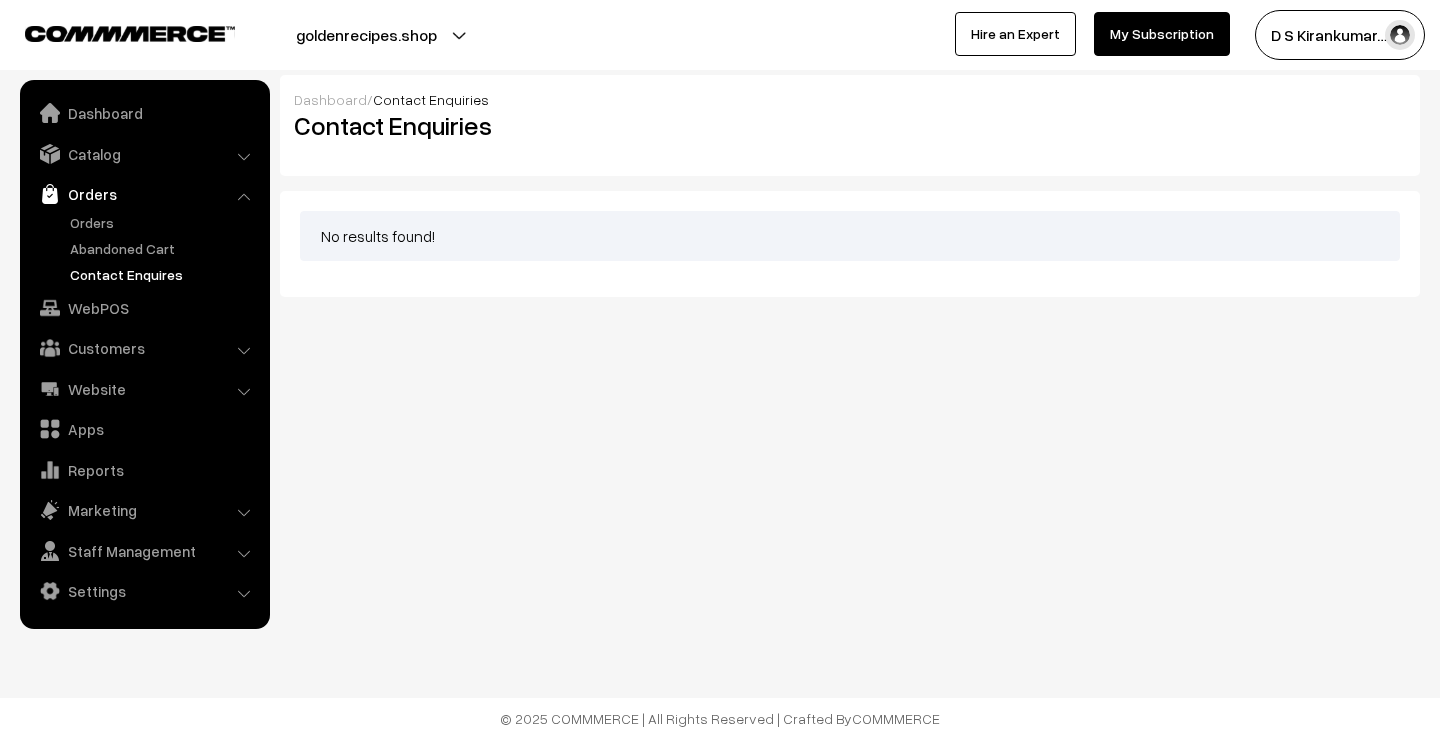 scroll, scrollTop: 0, scrollLeft: 0, axis: both 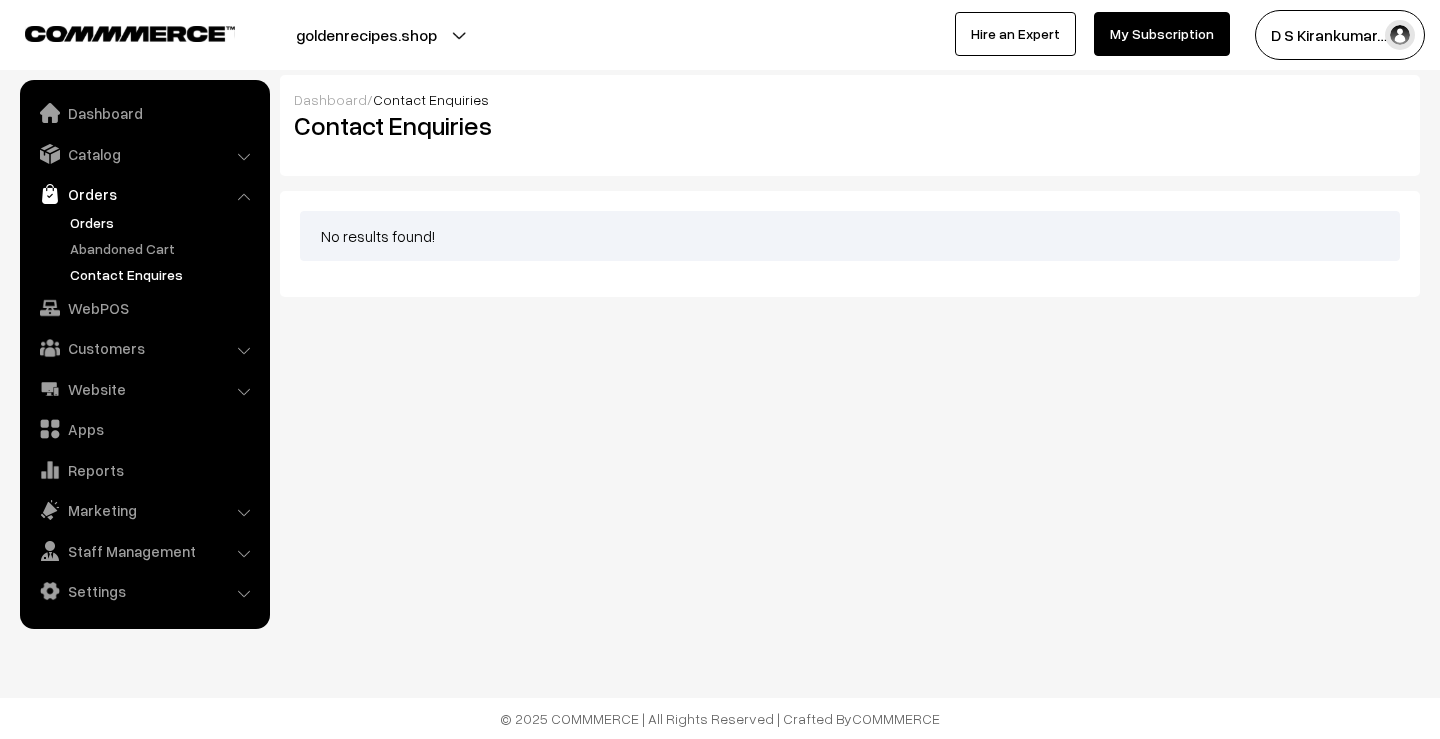 click on "Orders" at bounding box center [164, 222] 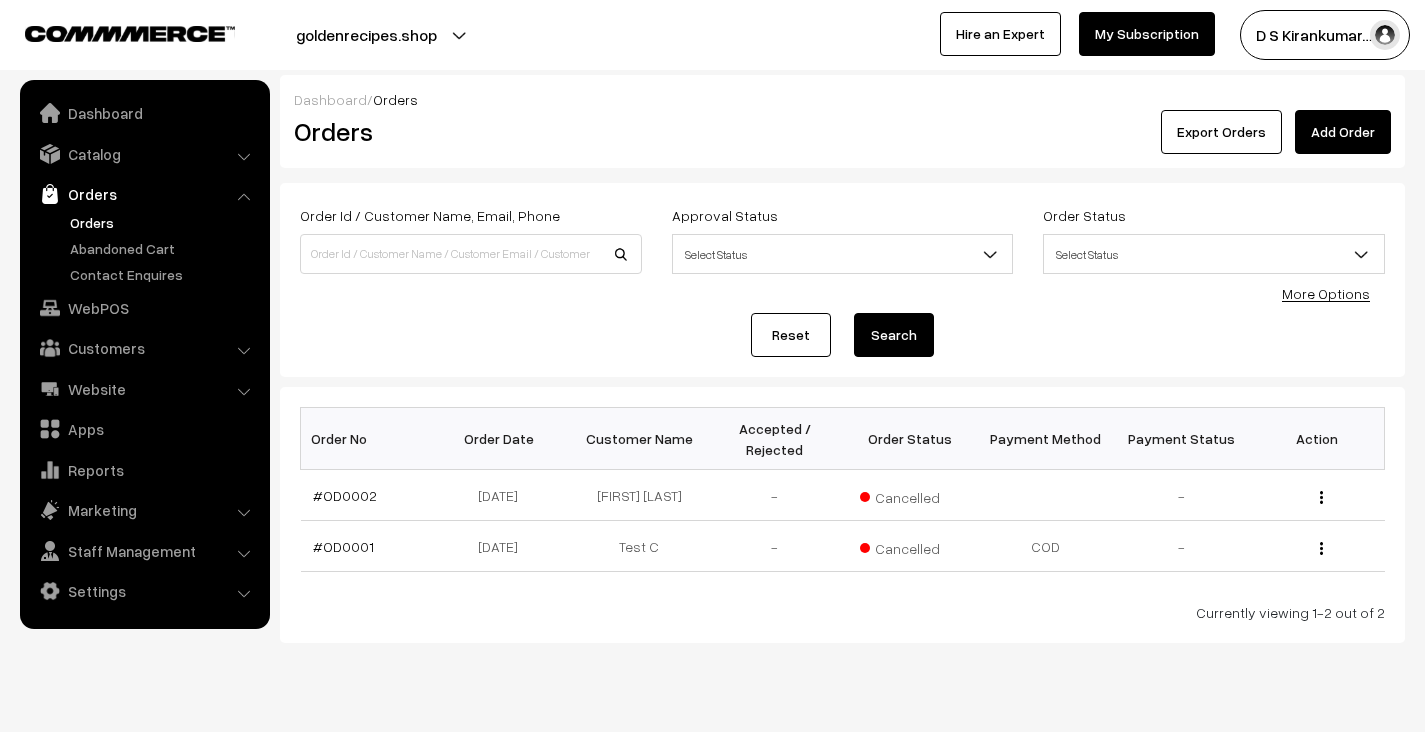 scroll, scrollTop: 0, scrollLeft: 0, axis: both 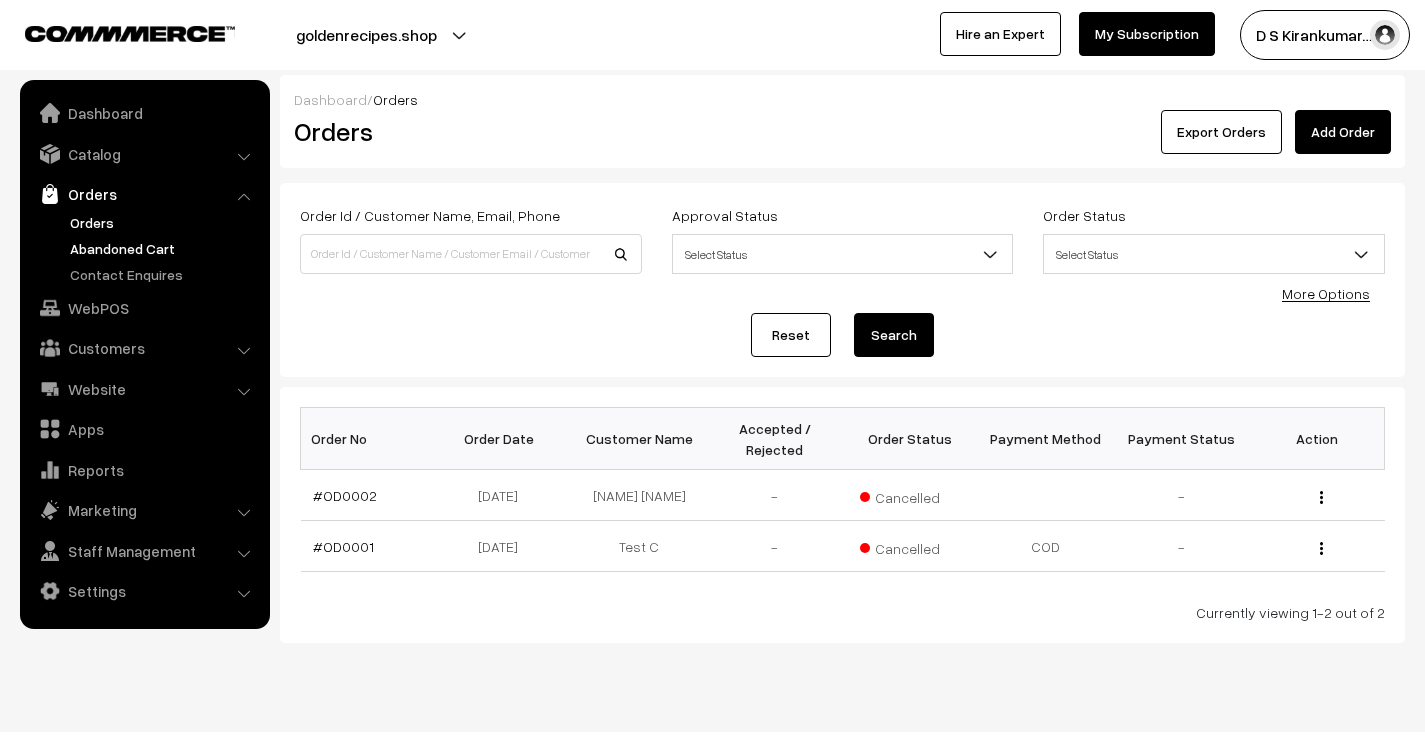 click on "Abandoned Cart" at bounding box center (164, 248) 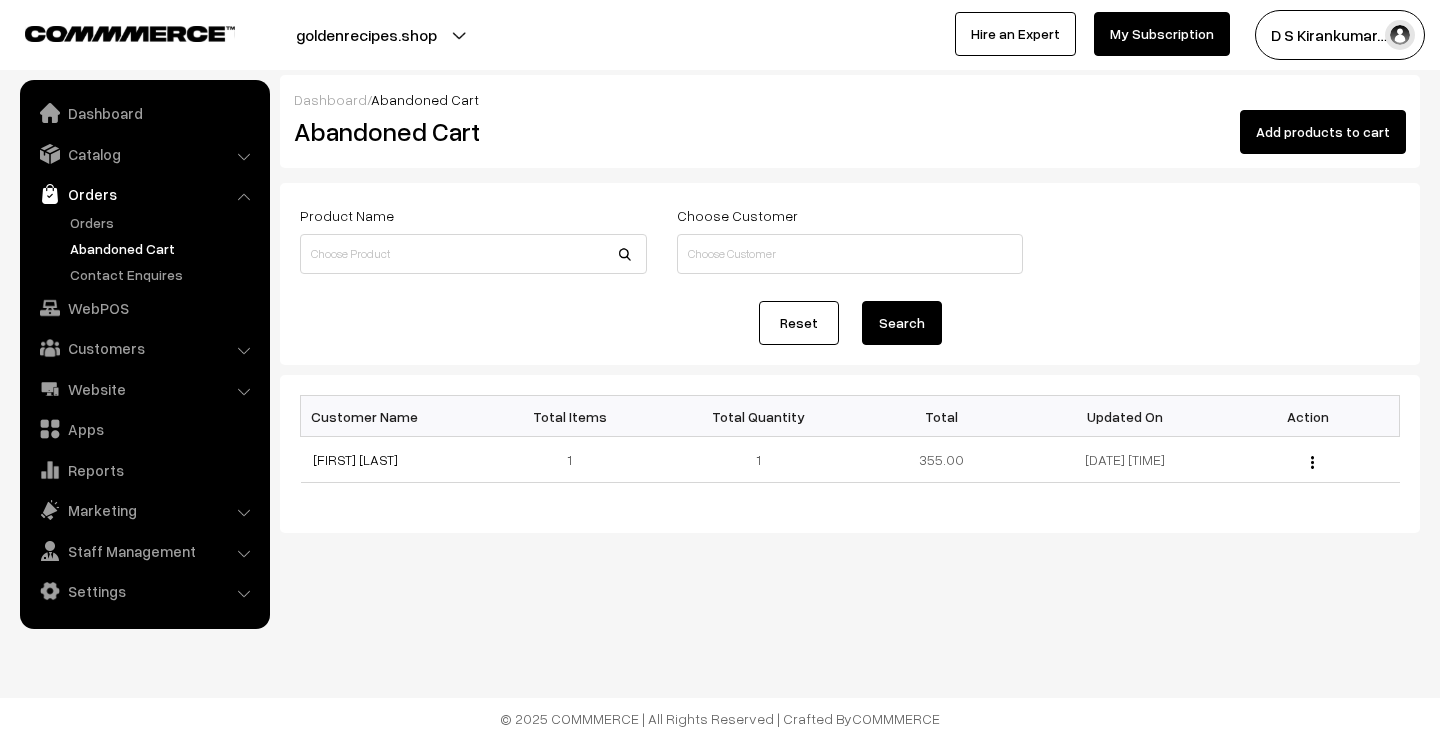 scroll, scrollTop: 0, scrollLeft: 0, axis: both 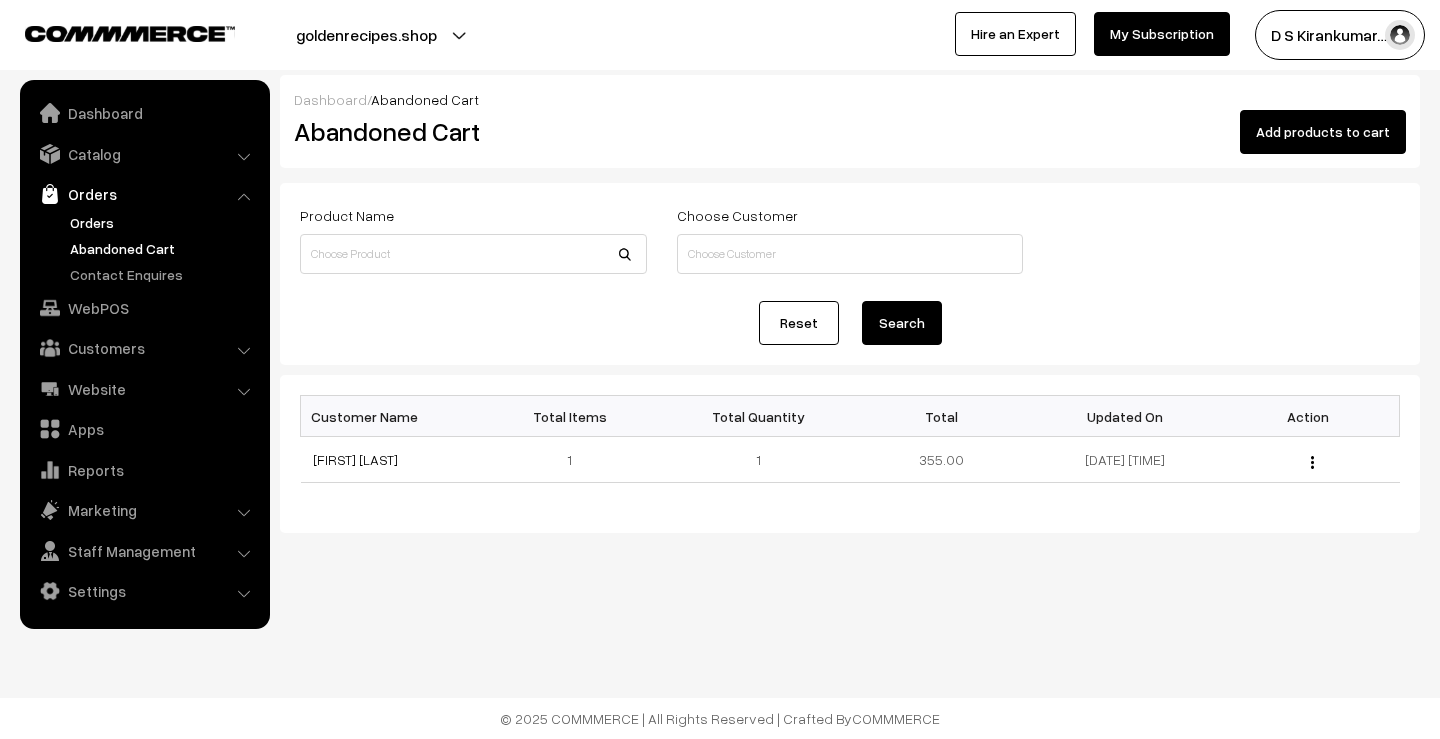 click on "Orders" at bounding box center [164, 222] 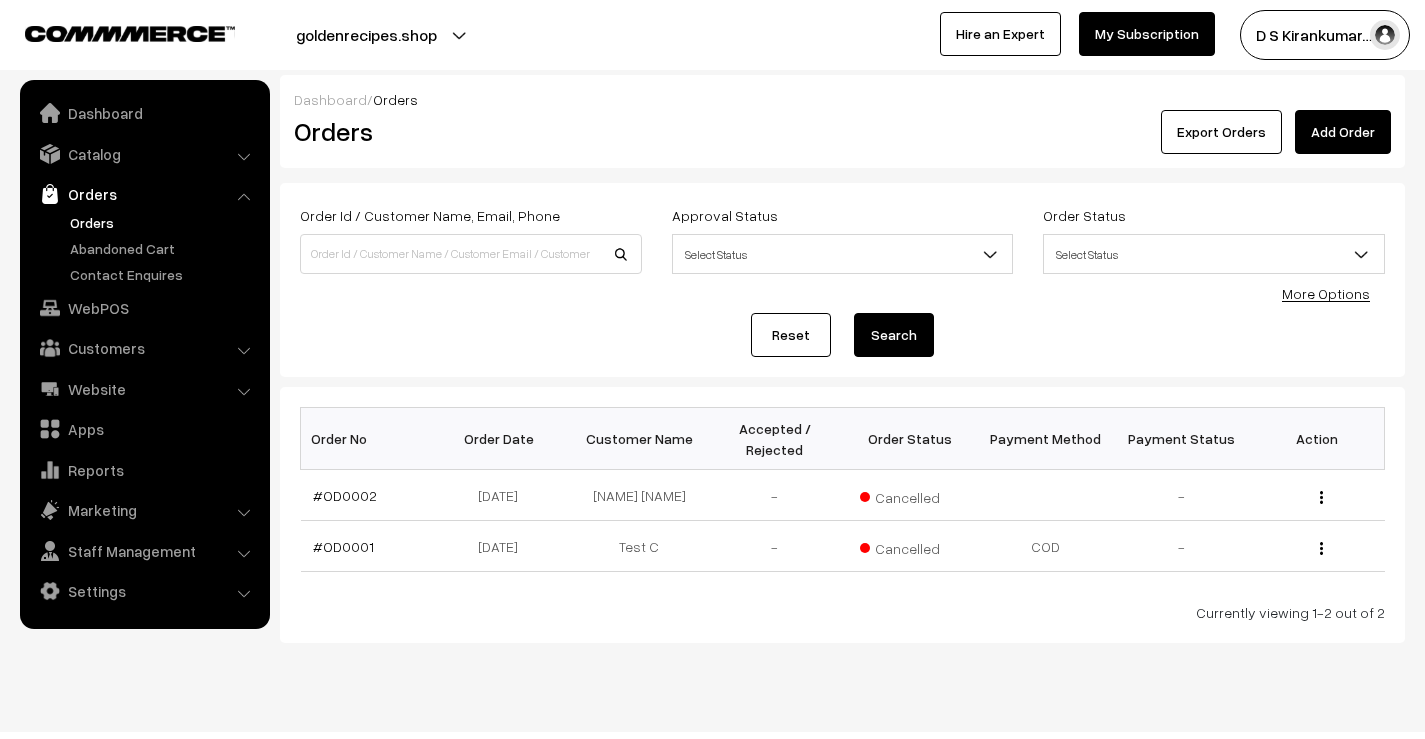 scroll, scrollTop: 0, scrollLeft: 0, axis: both 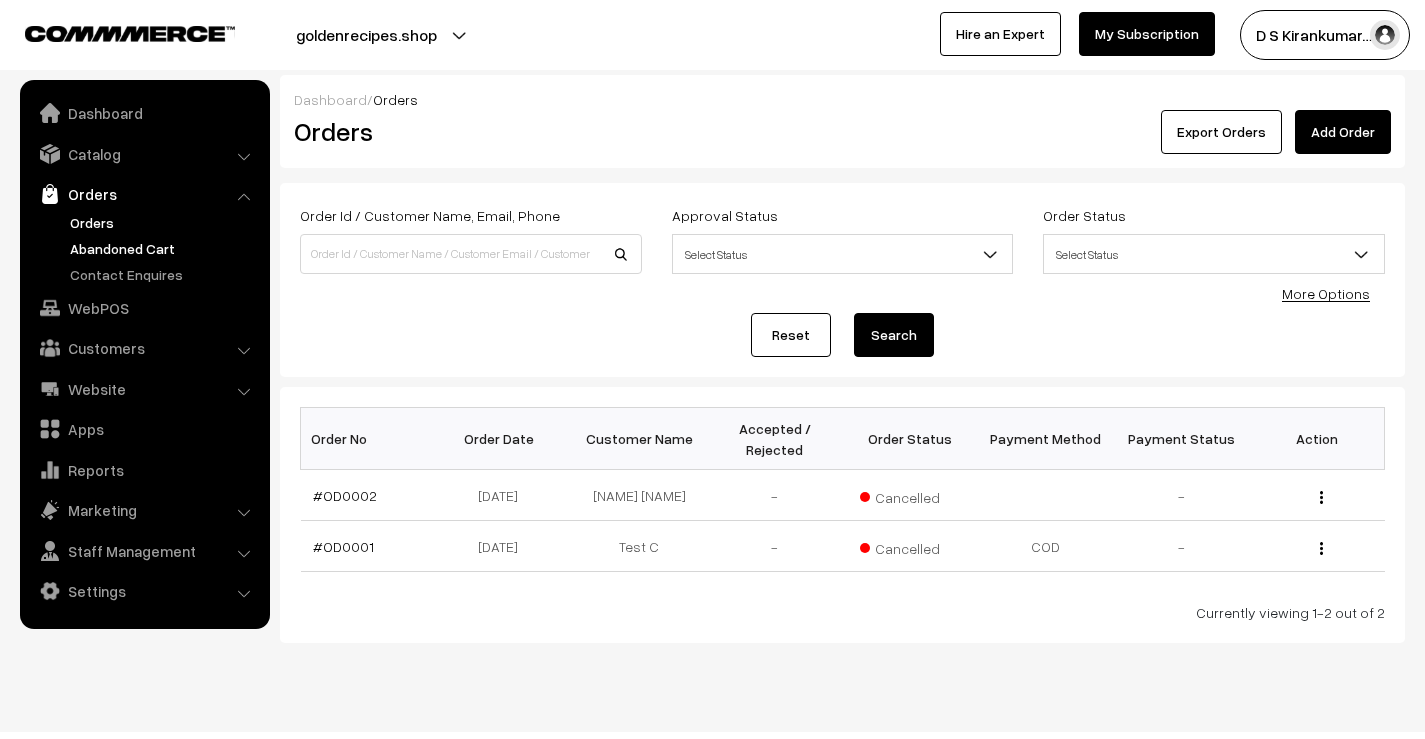 click on "Abandoned Cart" at bounding box center (164, 248) 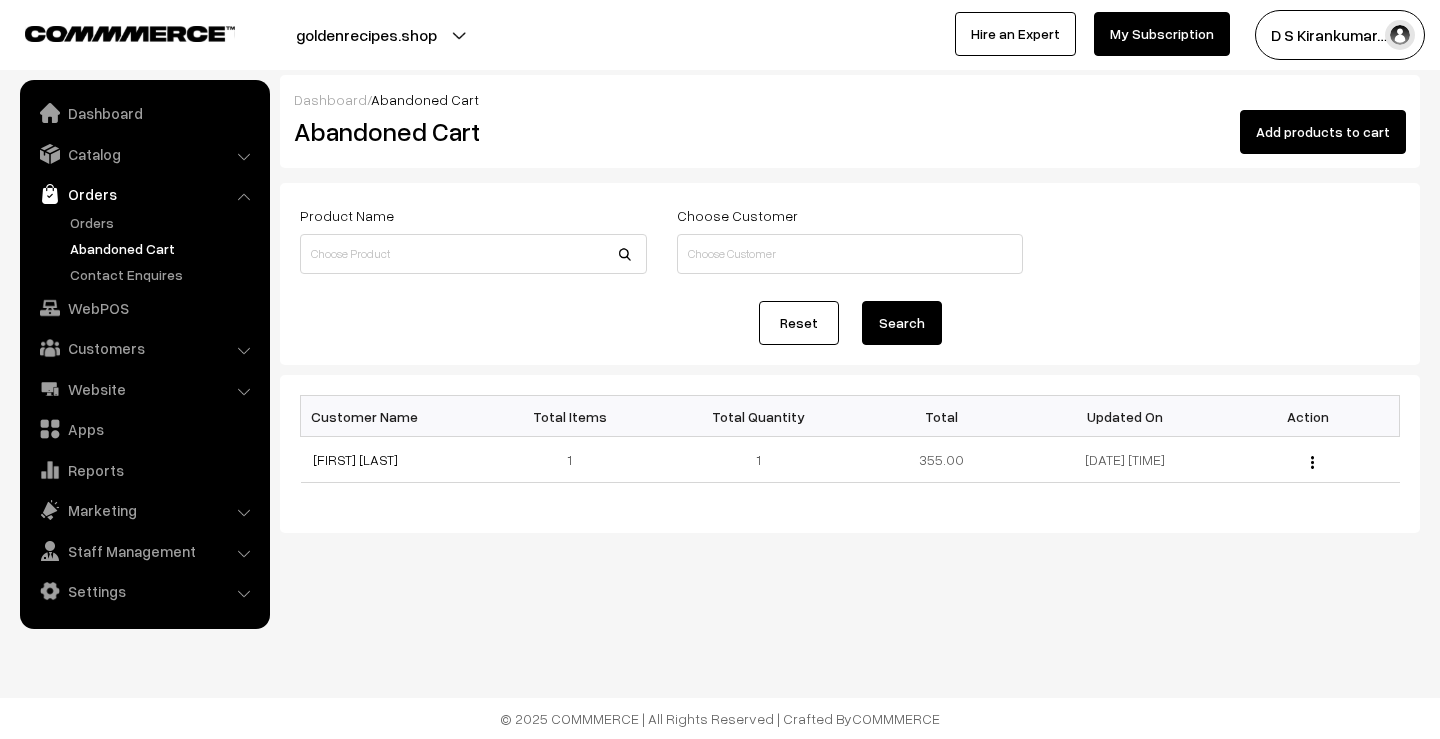 scroll, scrollTop: 0, scrollLeft: 0, axis: both 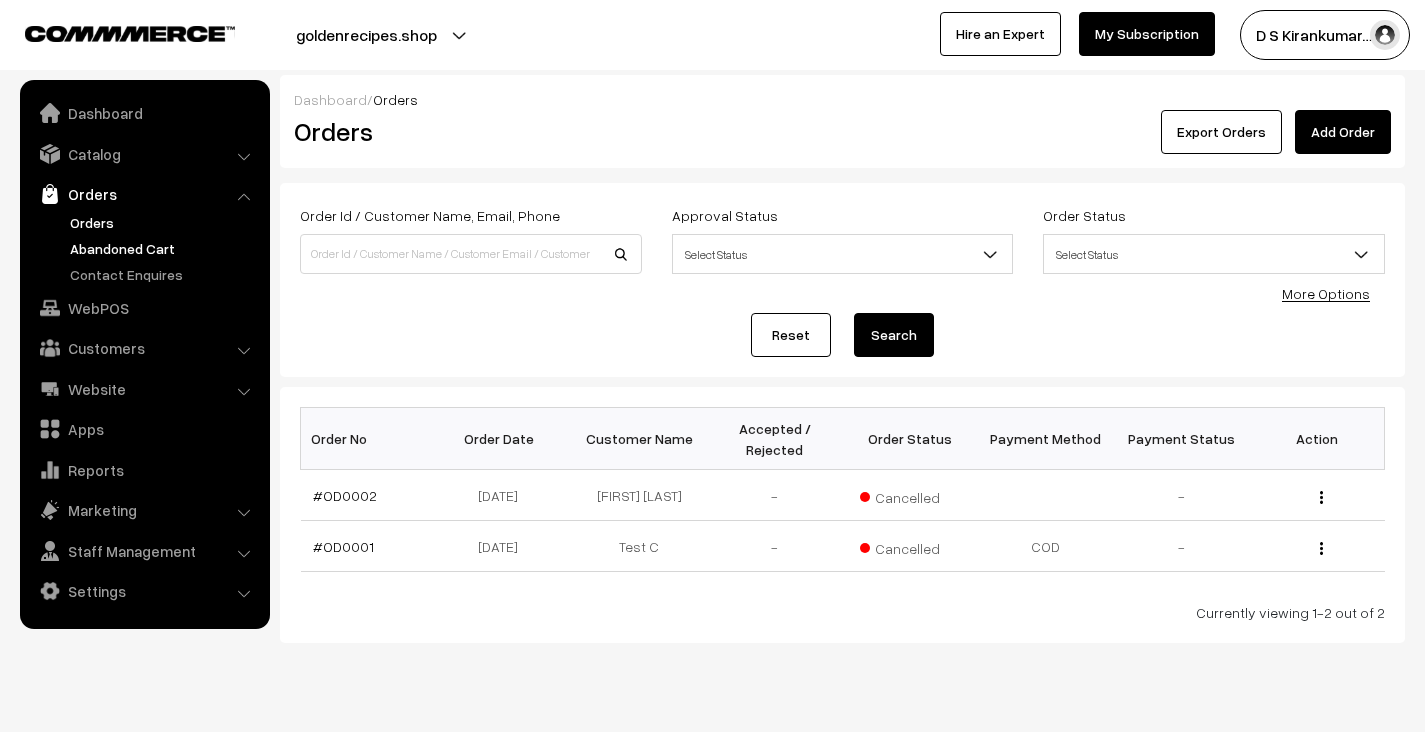 click on "Abandoned Cart" at bounding box center [164, 248] 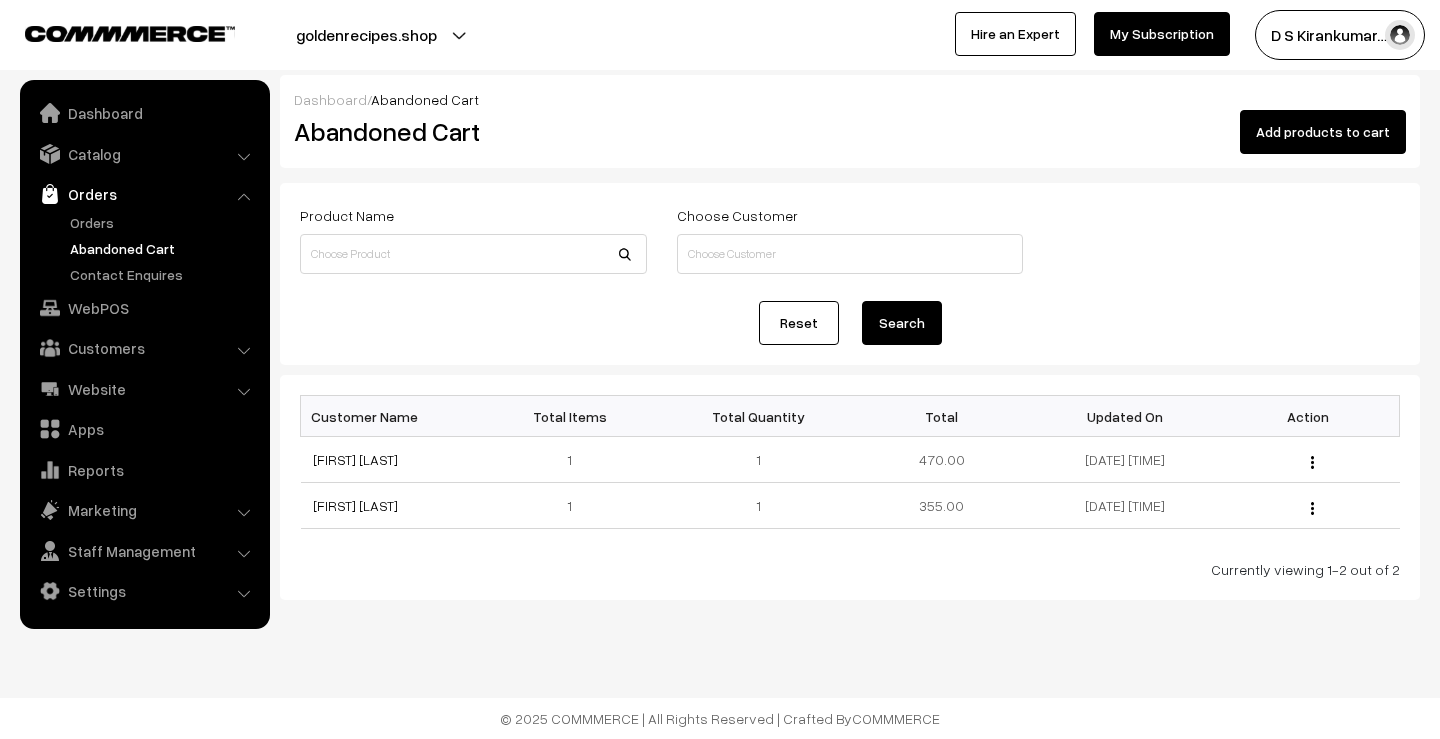 scroll, scrollTop: 0, scrollLeft: 0, axis: both 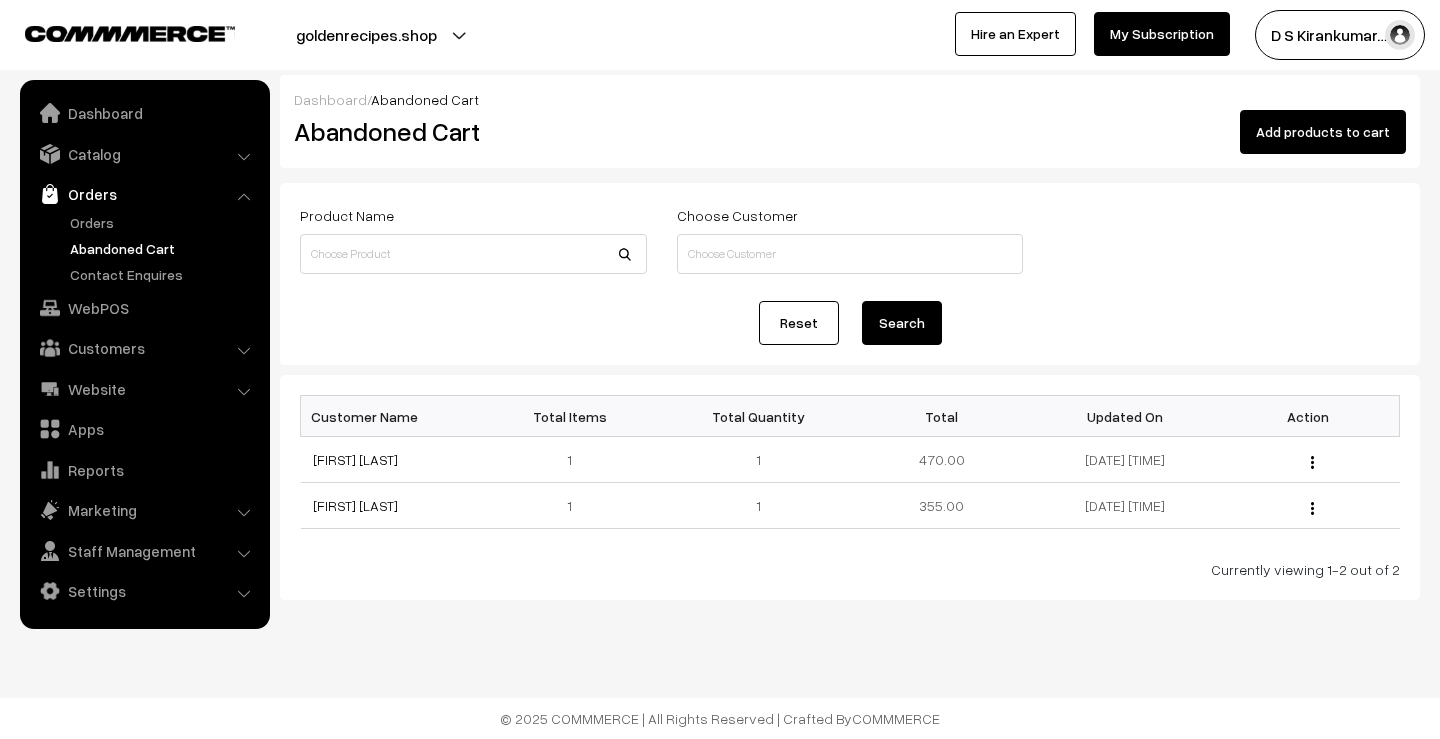 click on "Abandoned Cart" at bounding box center [164, 248] 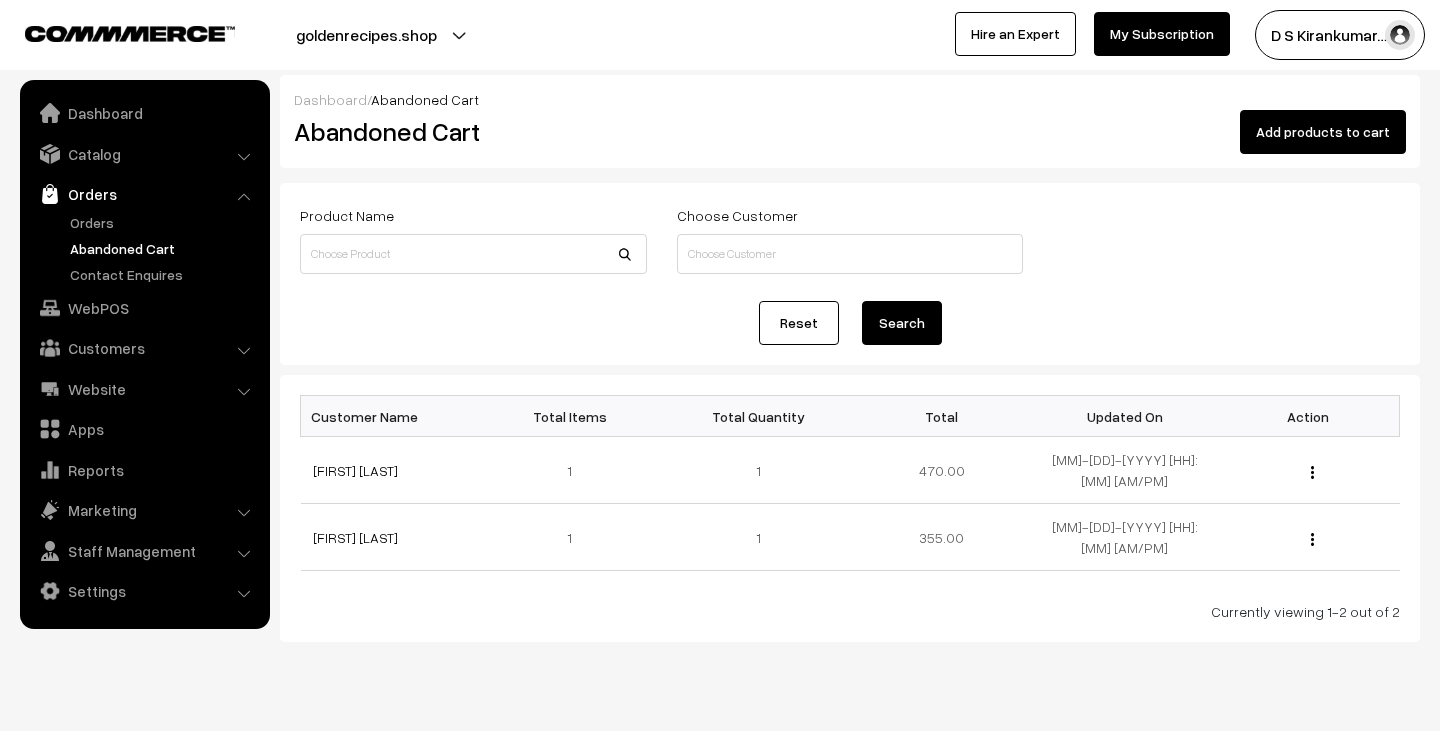 scroll, scrollTop: 0, scrollLeft: 0, axis: both 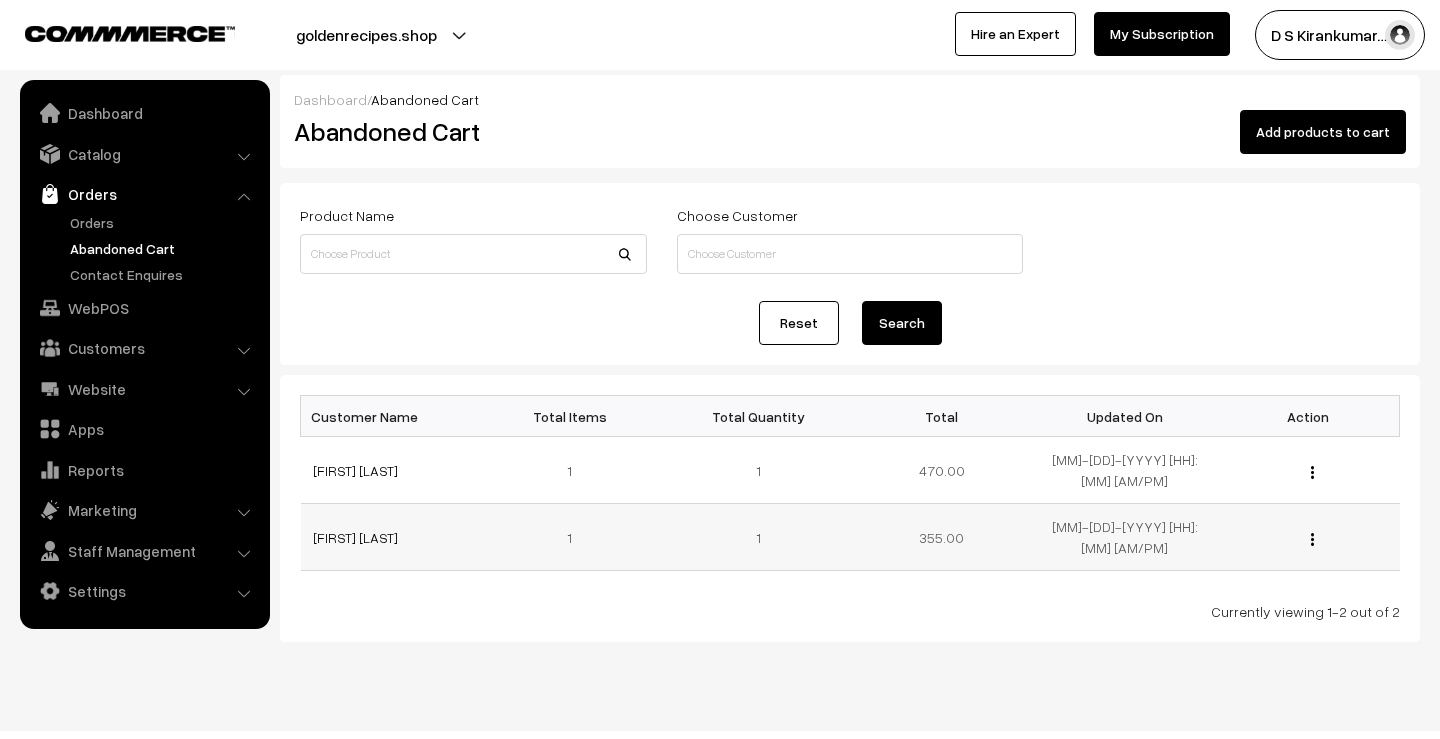 click on "View" at bounding box center [1307, 537] 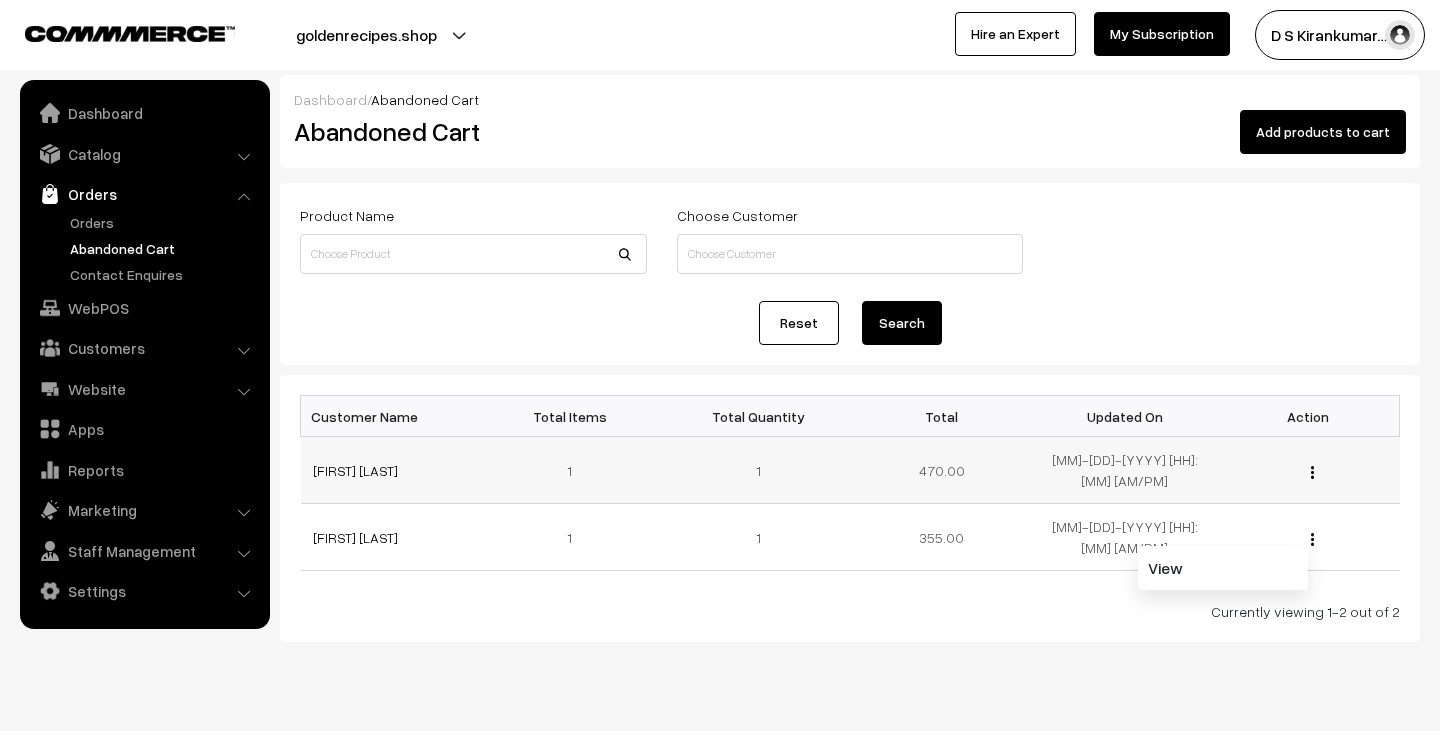 click on "06-08-2025                            05:20 PM" at bounding box center (1124, 470) 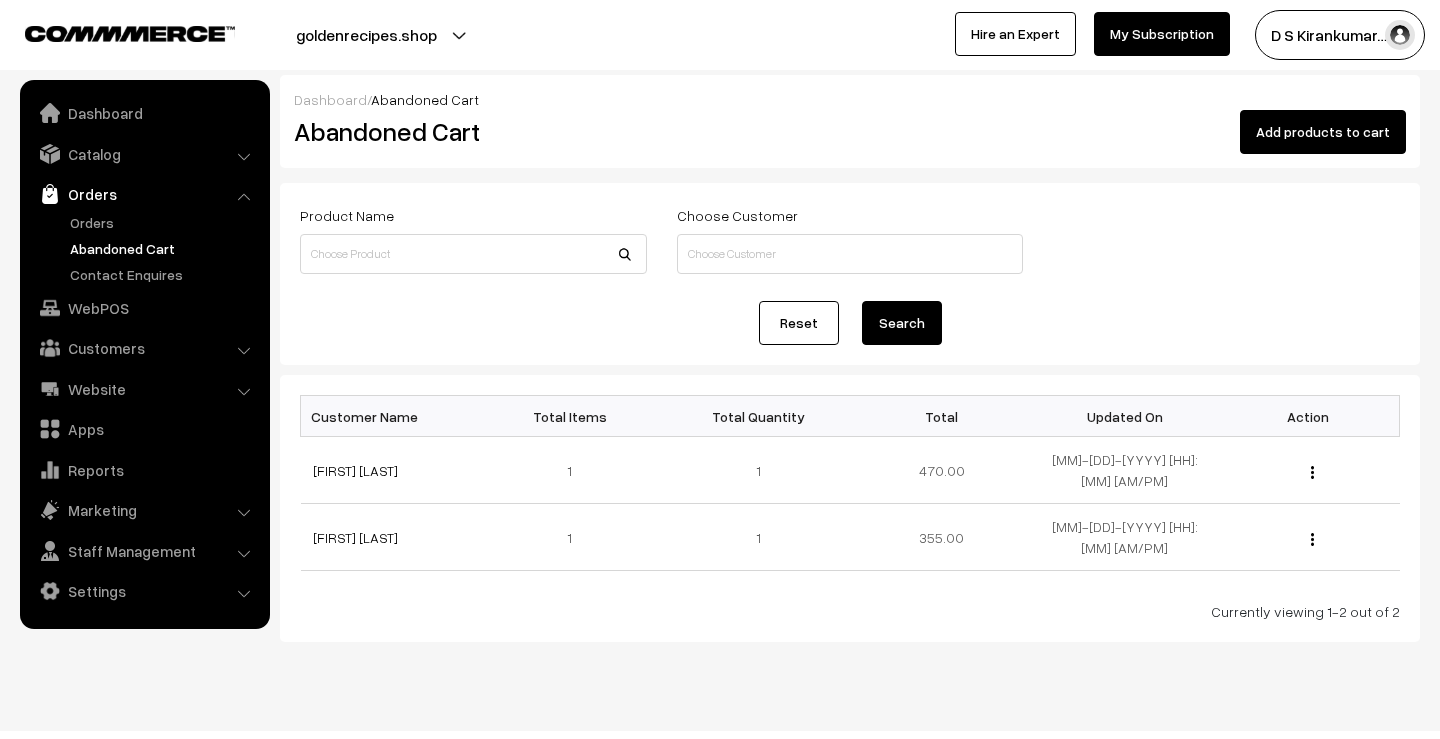 click on "Bulk Options
Add Product
Bulk Options
Customer Name
Total Items
Total Quantity
Total
Updated On
Action
Ashwini Kiran
1 1 View 1 1 View" at bounding box center [850, 508] 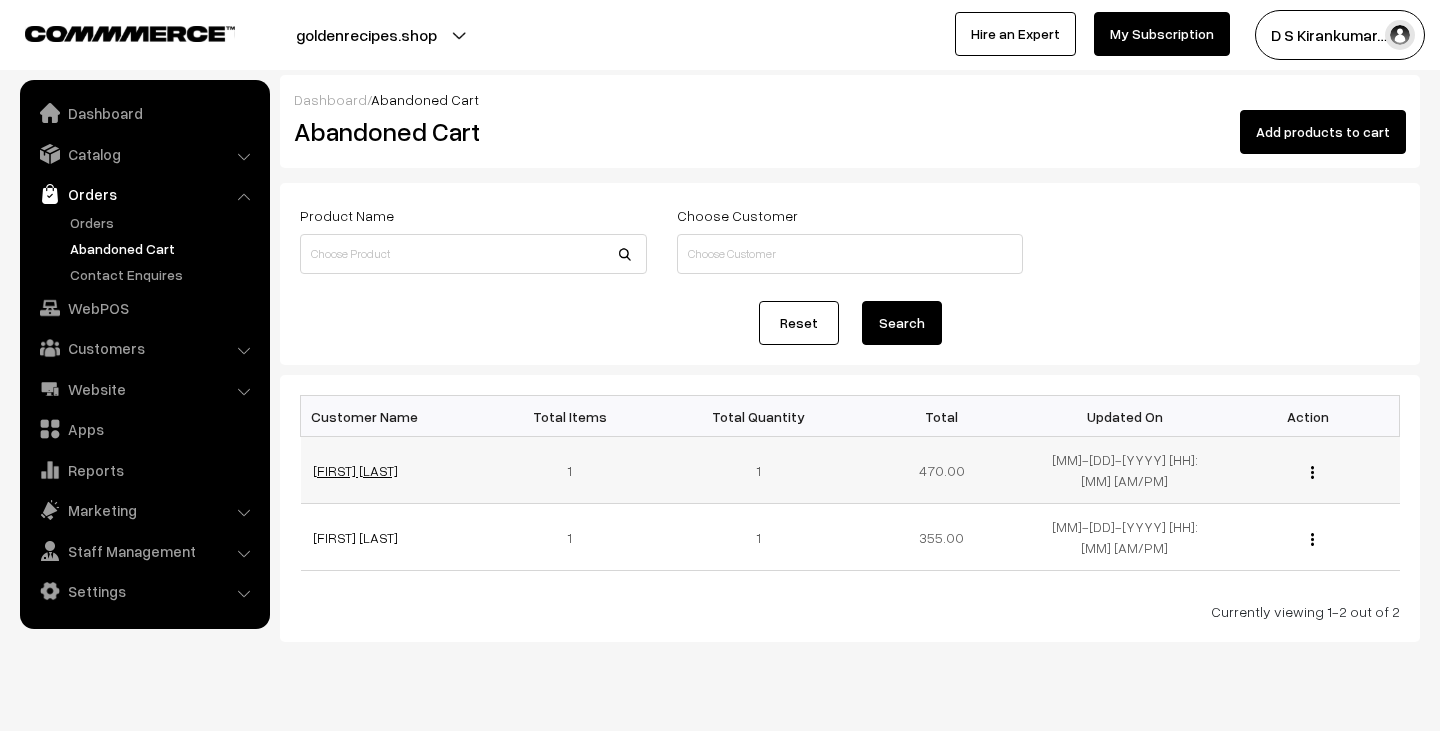 click on "[FIRST] [LAST]" at bounding box center [355, 470] 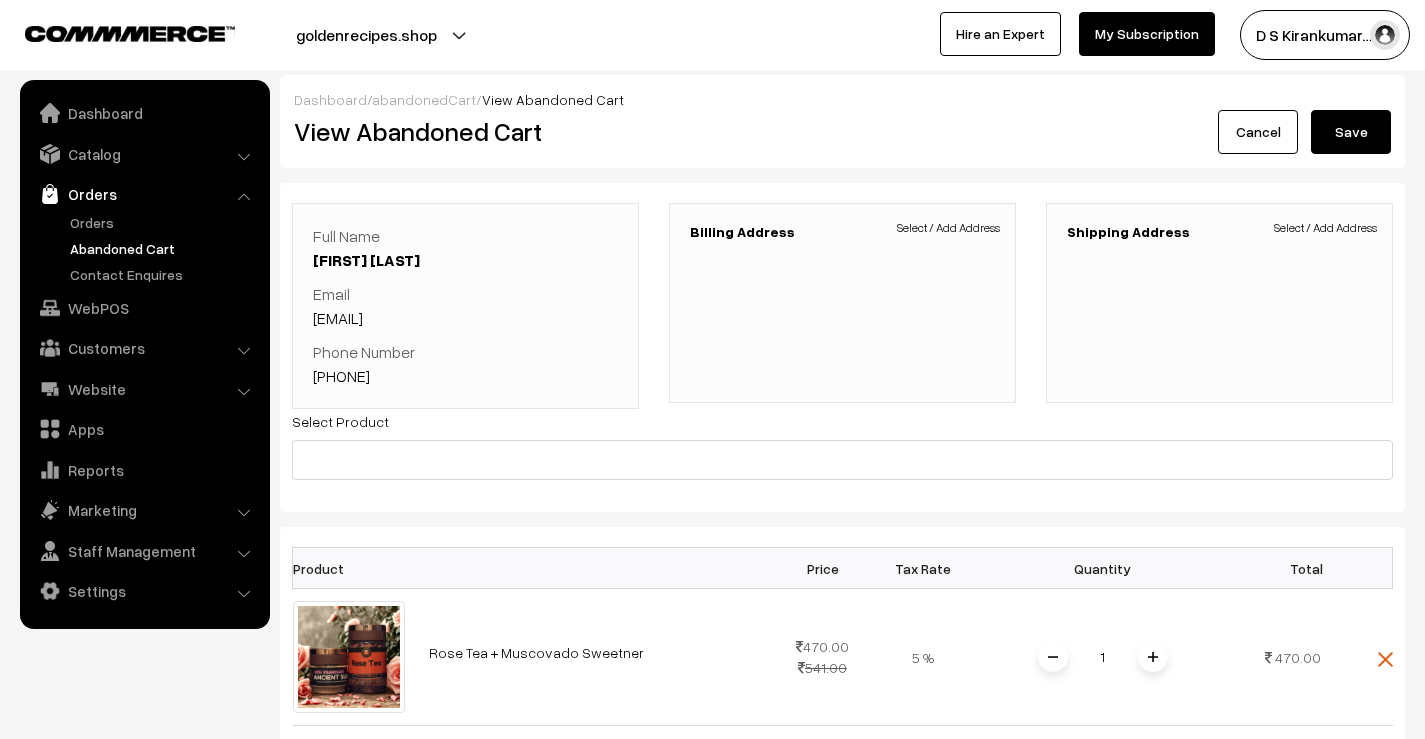scroll, scrollTop: 0, scrollLeft: 0, axis: both 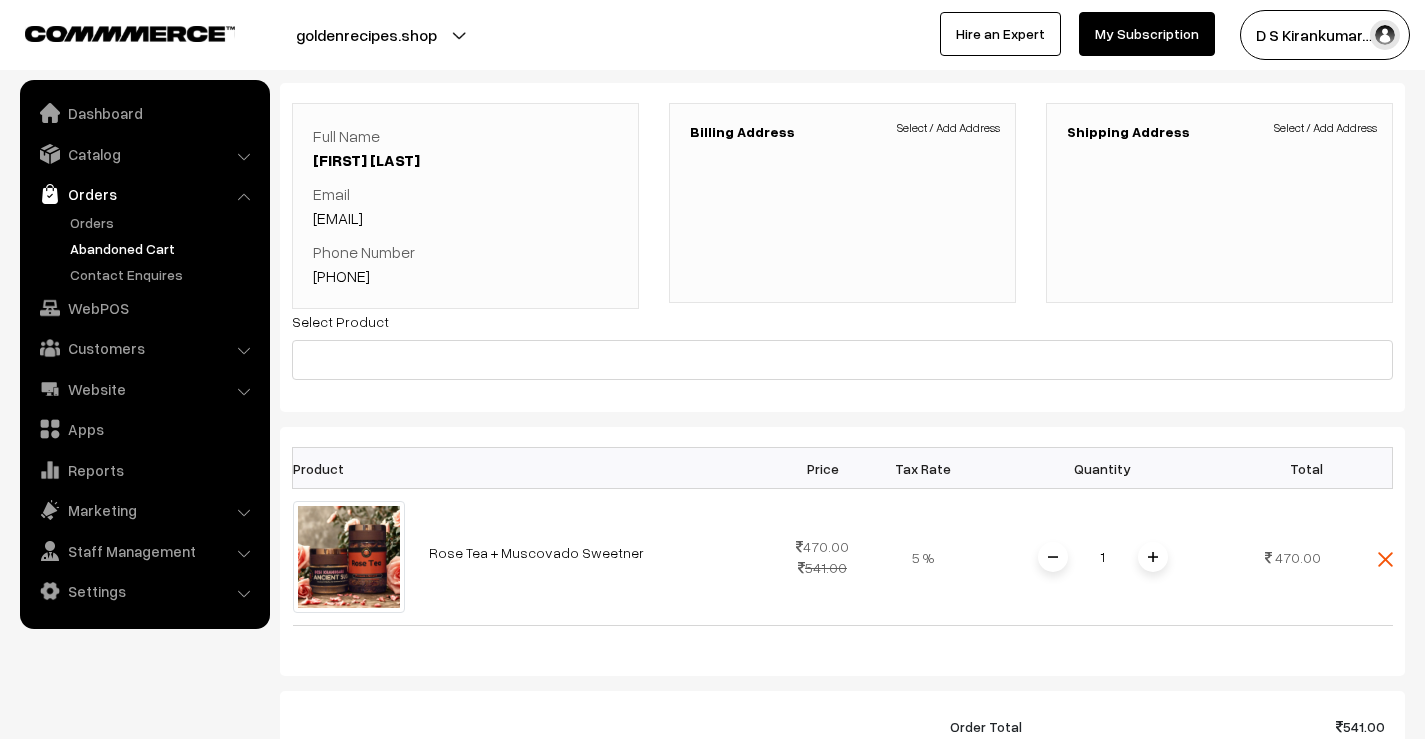 click on "+91 9591493856" at bounding box center (341, 276) 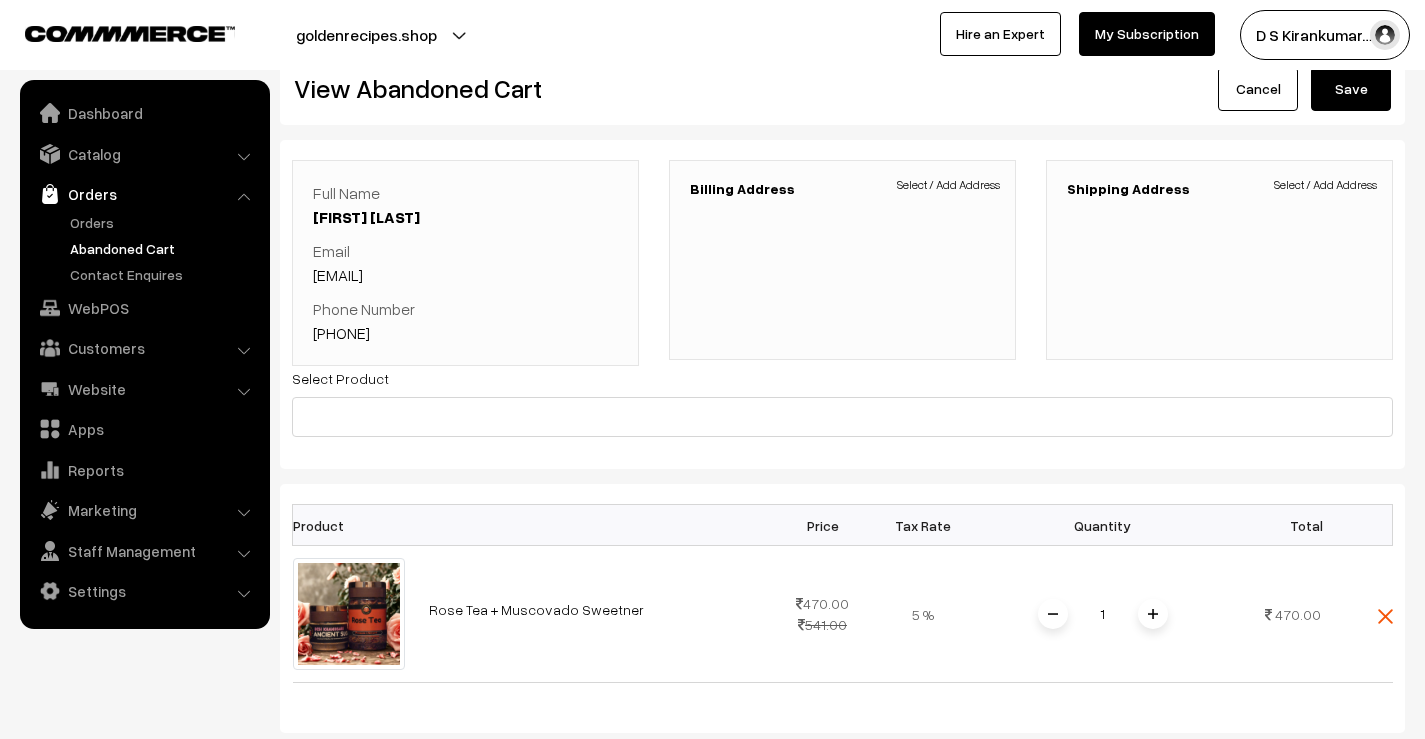 scroll, scrollTop: 0, scrollLeft: 0, axis: both 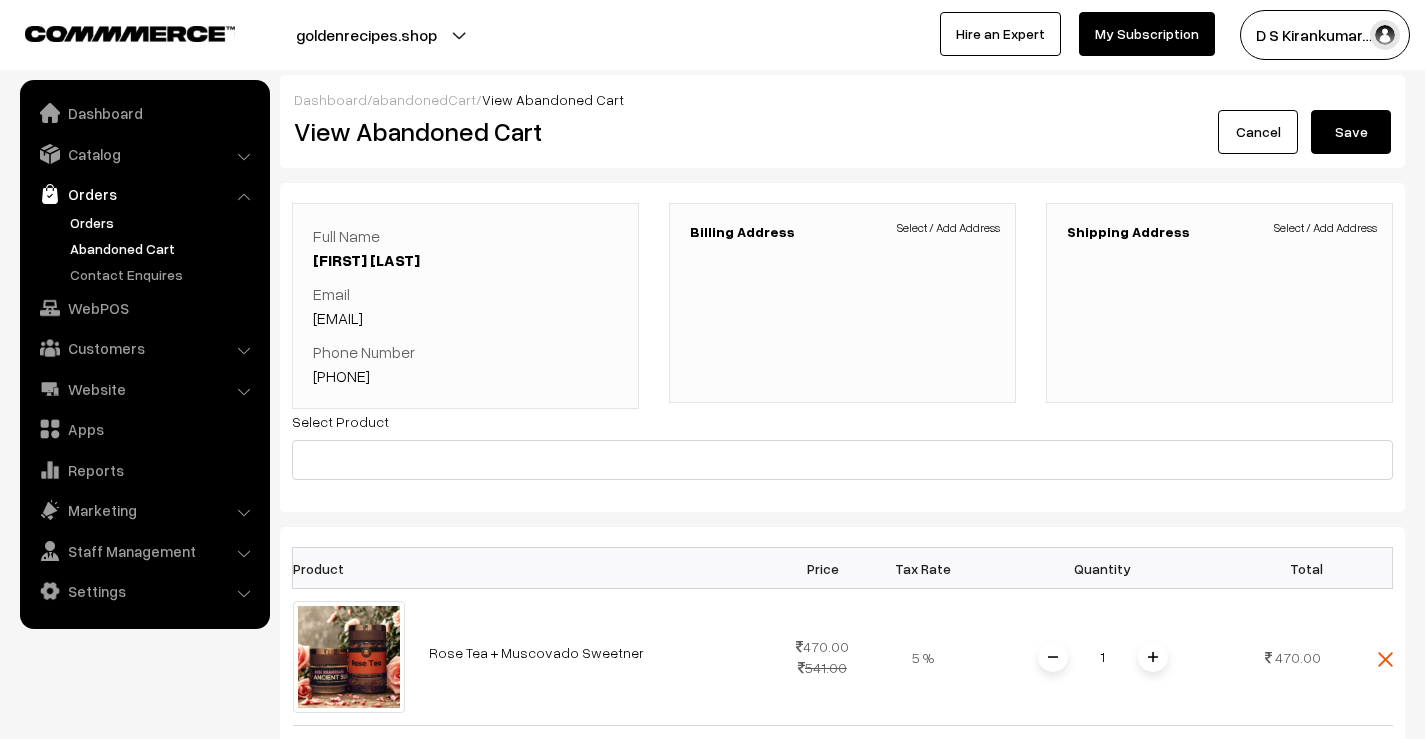 click on "Orders" at bounding box center [164, 222] 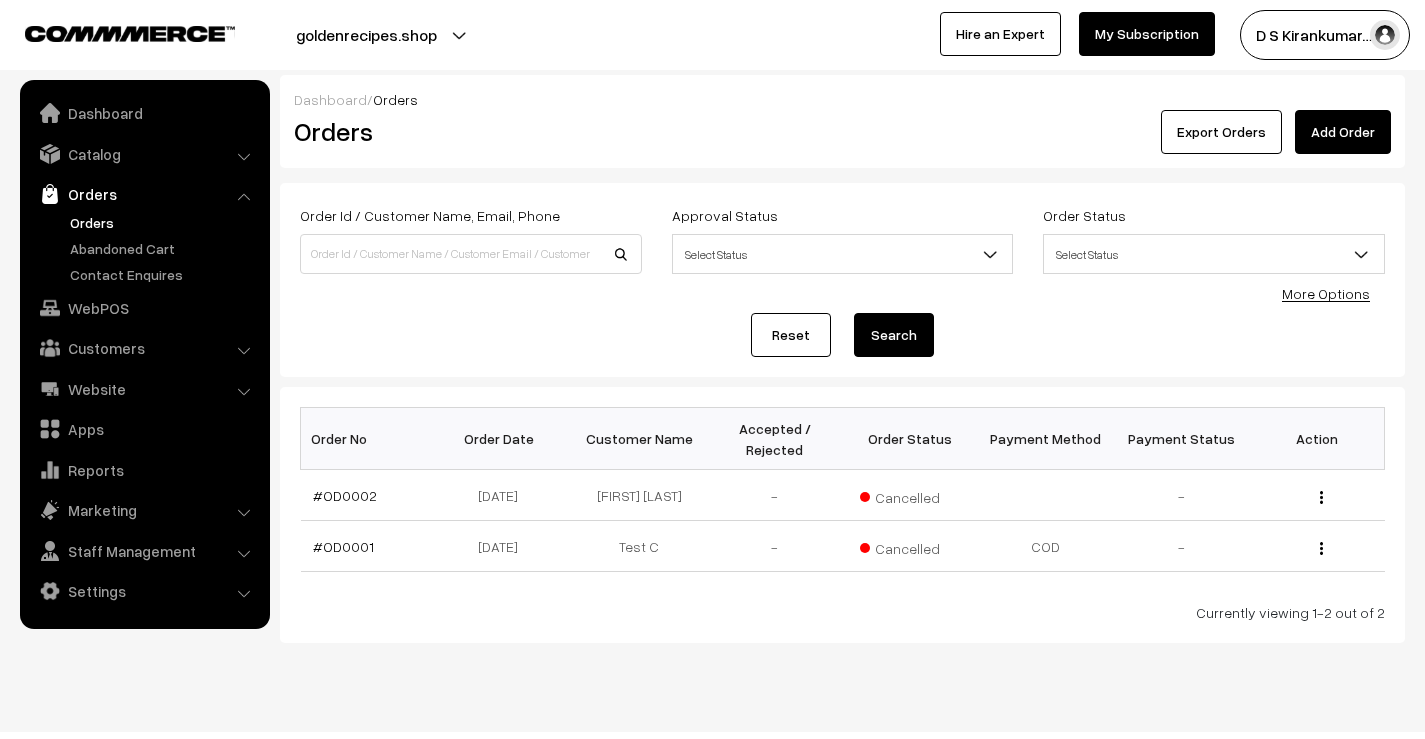 scroll, scrollTop: 0, scrollLeft: 0, axis: both 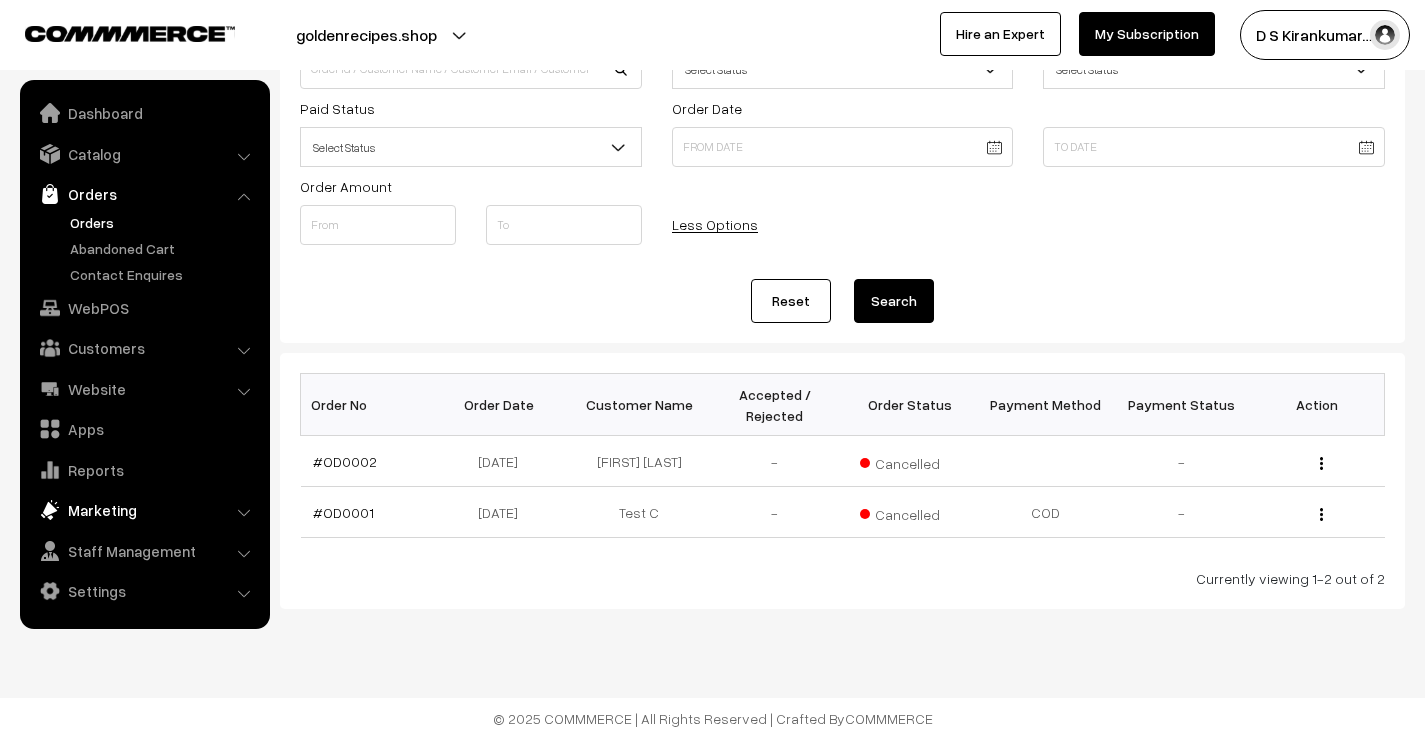 click on "Marketing" at bounding box center [144, 510] 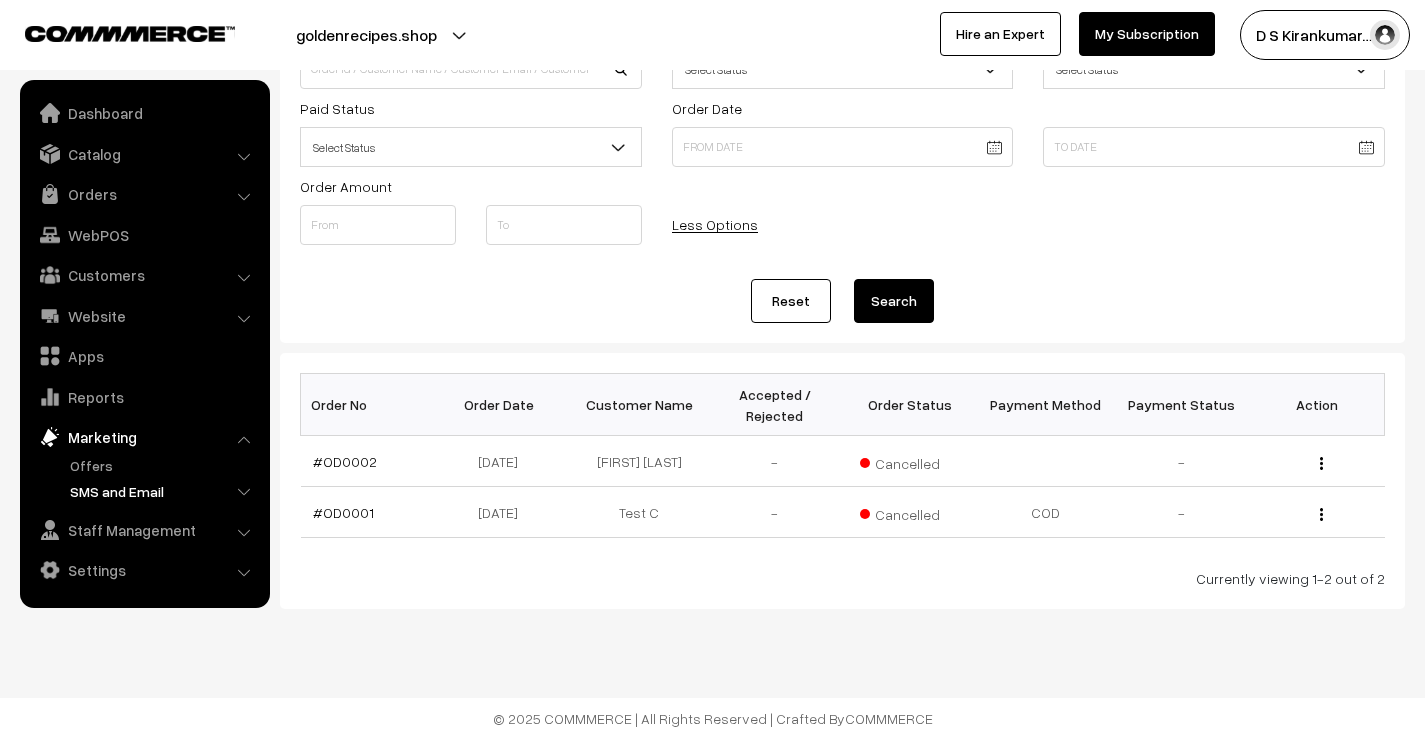 click on "SMS and Email" at bounding box center [164, 491] 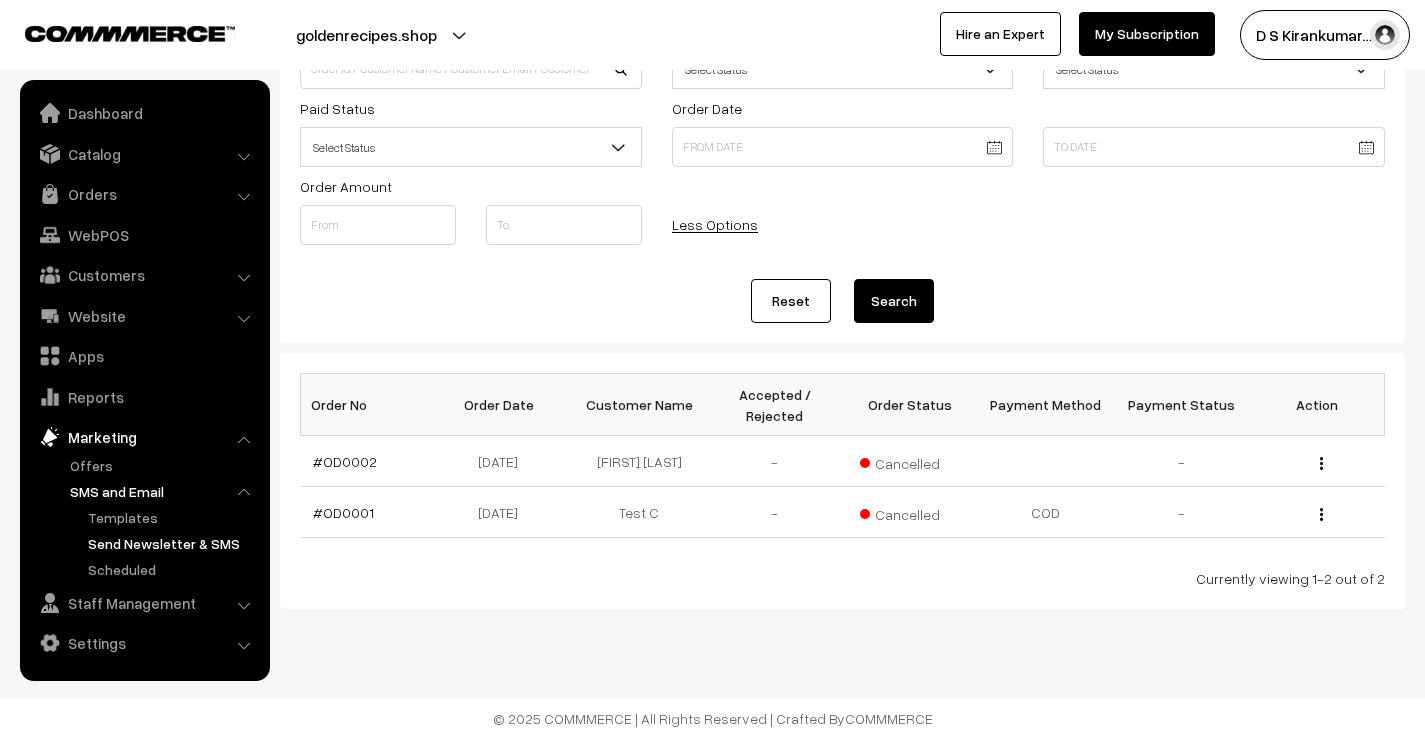 click on "Send Newsletter & SMS" at bounding box center (173, 543) 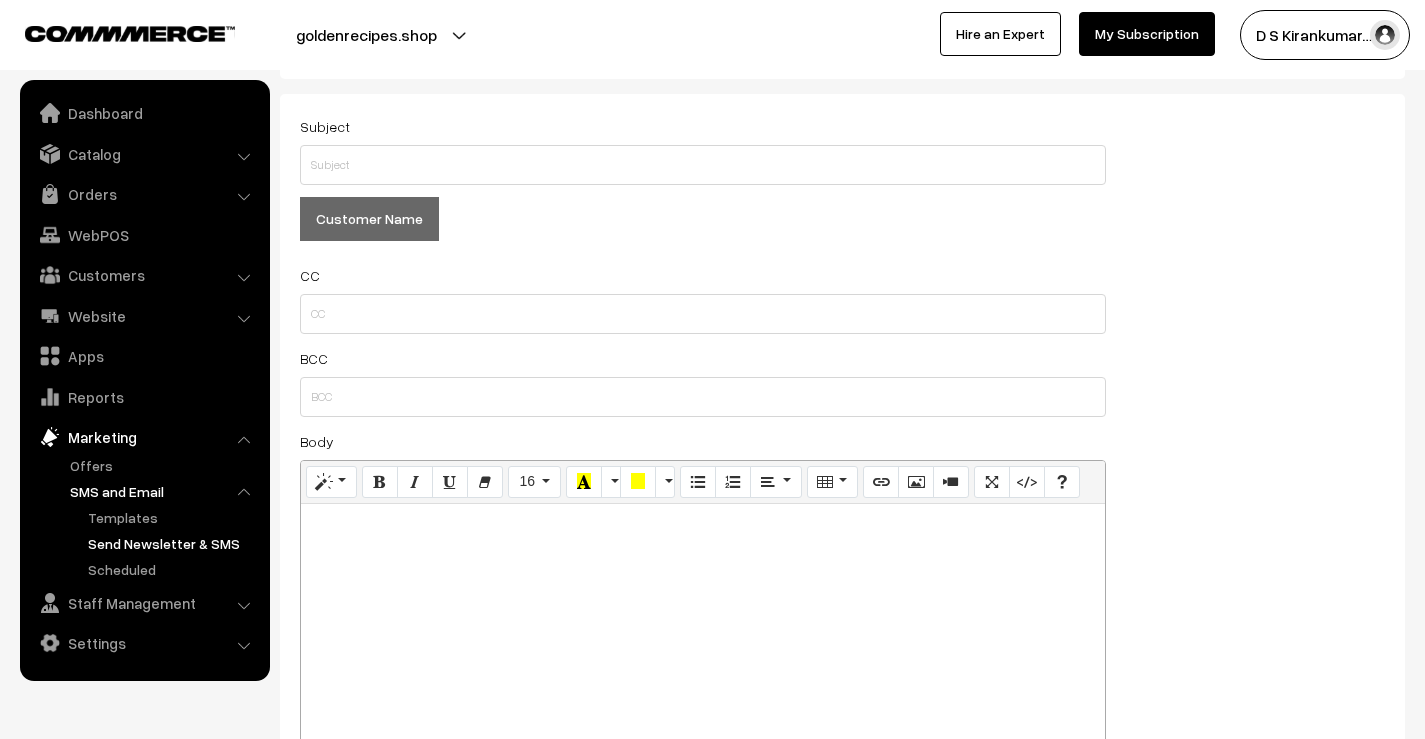 scroll, scrollTop: 0, scrollLeft: 0, axis: both 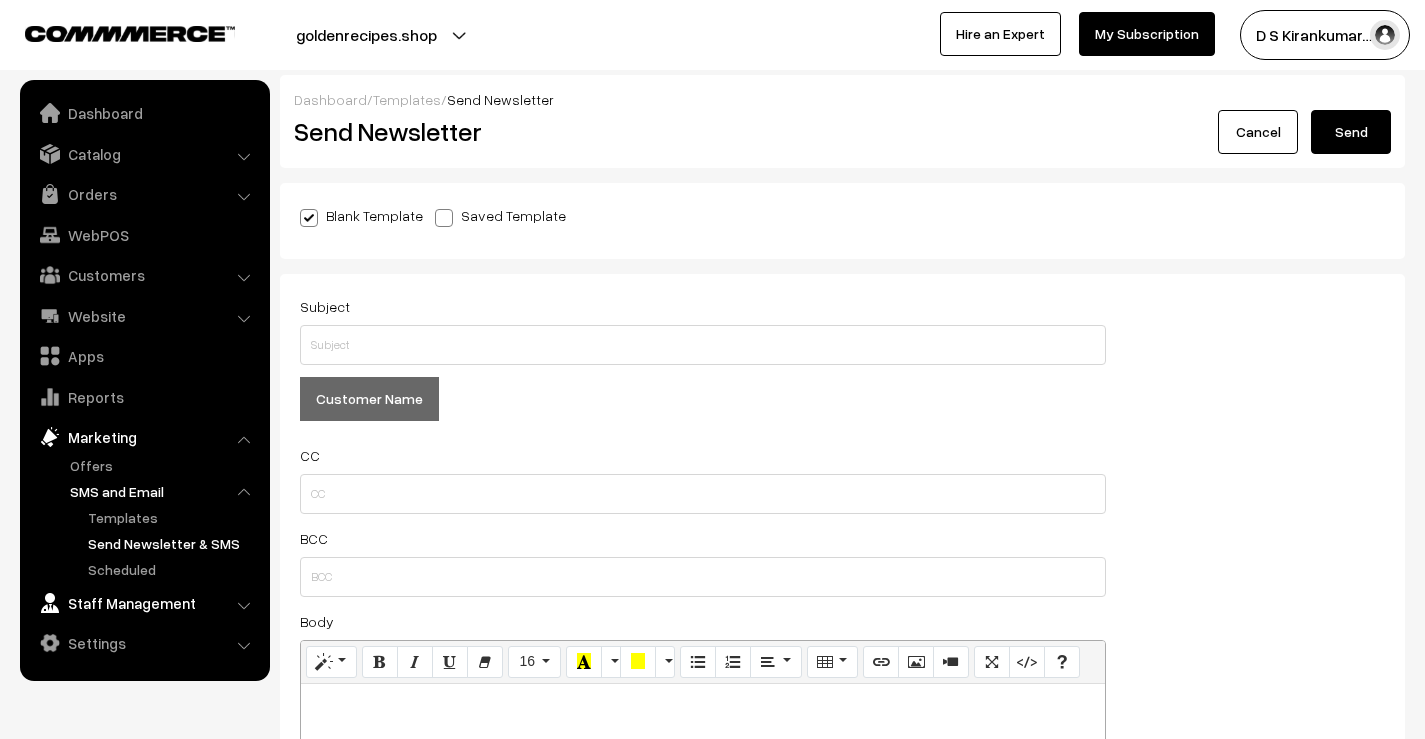 click on "Staff Management" at bounding box center [144, 603] 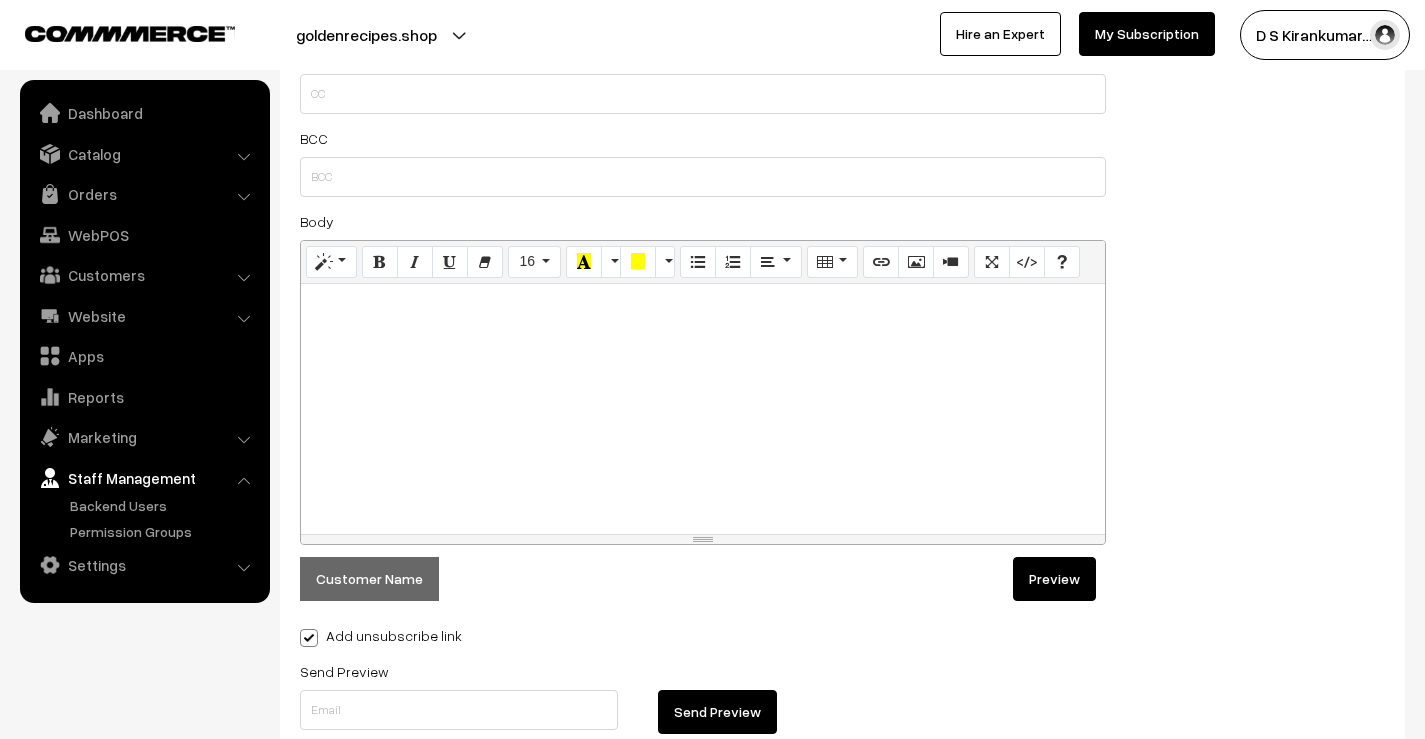 scroll, scrollTop: 0, scrollLeft: 0, axis: both 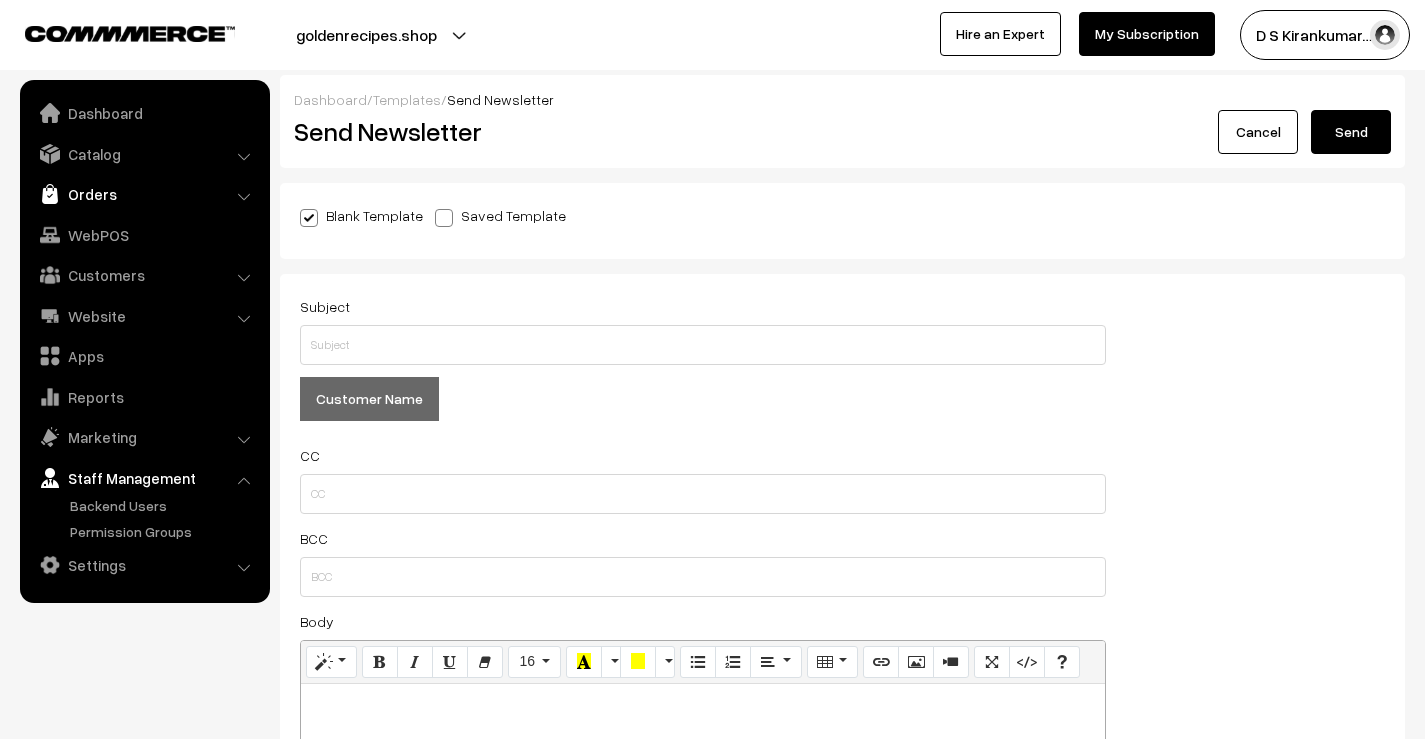 click on "Orders" at bounding box center [144, 194] 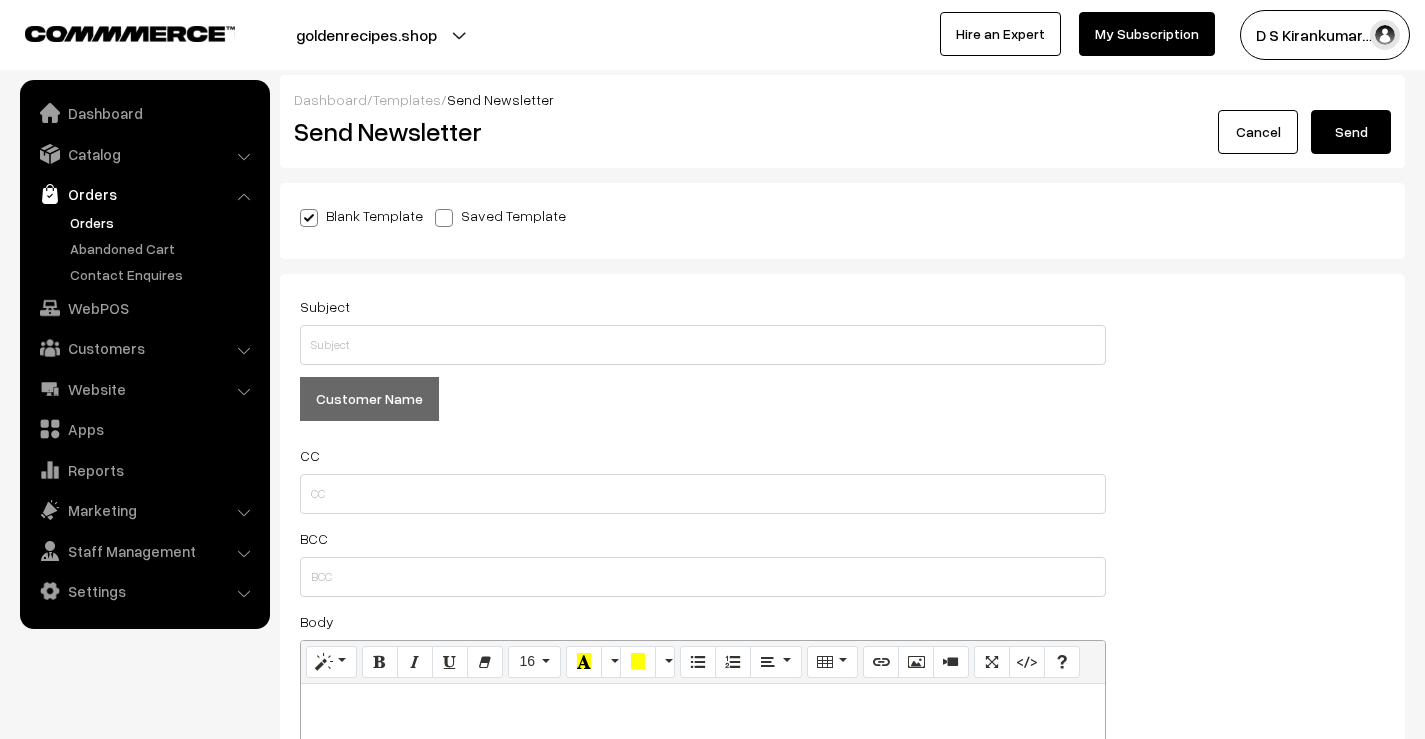 click on "Orders" at bounding box center [164, 222] 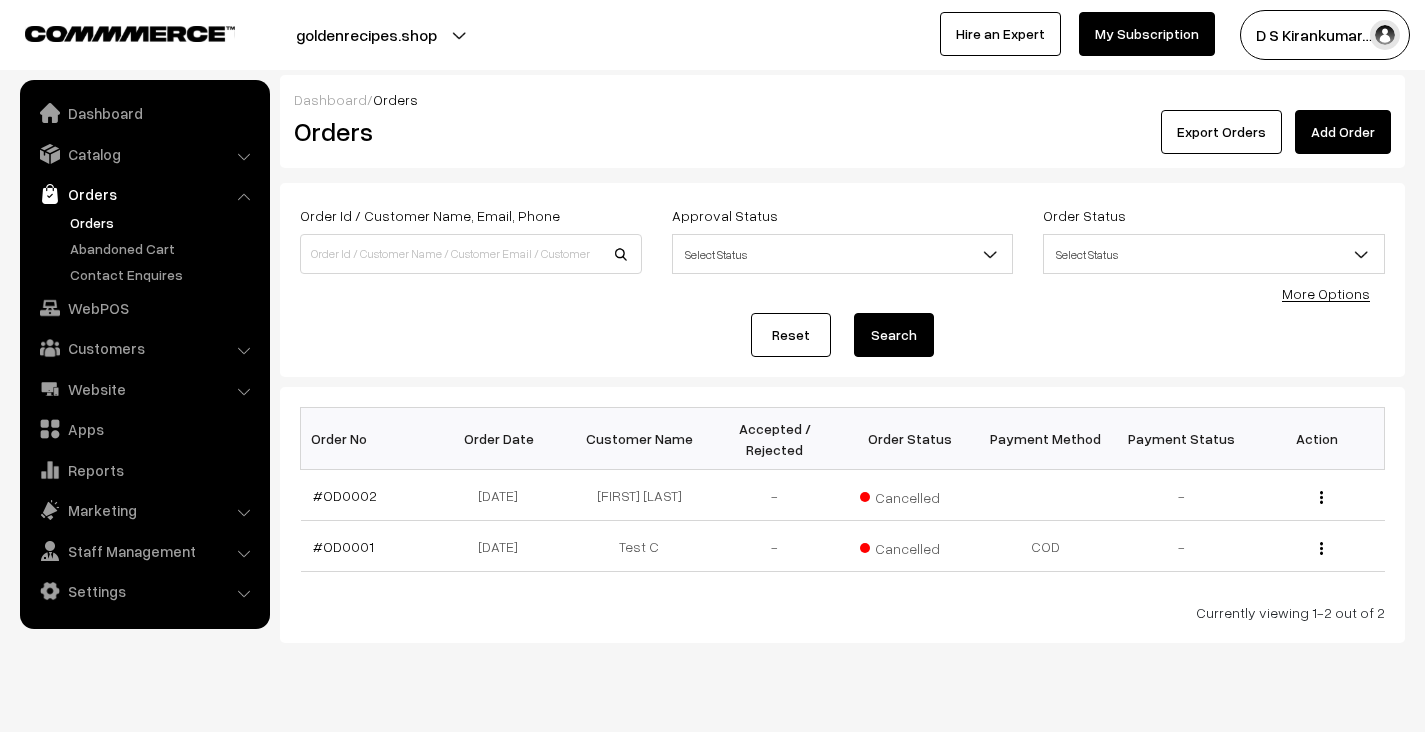 scroll, scrollTop: 0, scrollLeft: 0, axis: both 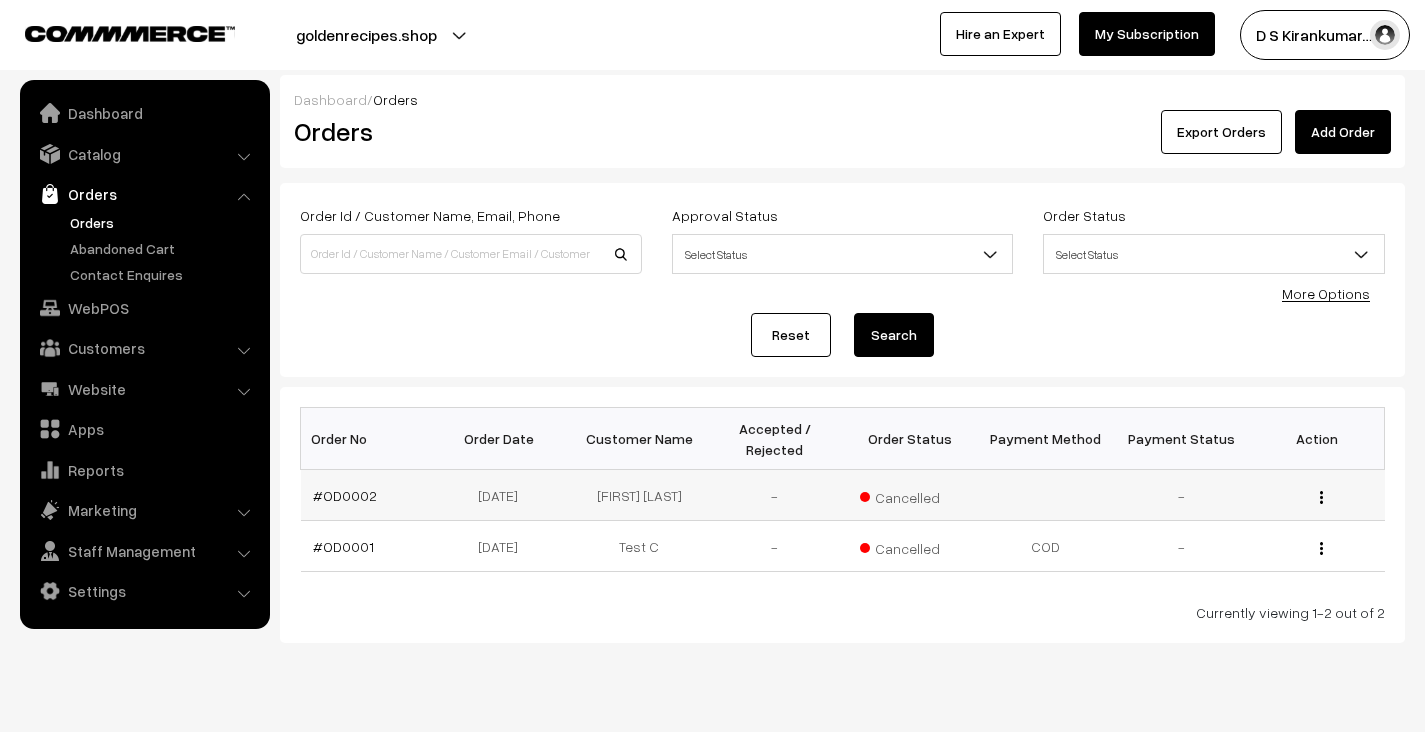 click on "View" at bounding box center (1317, 495) 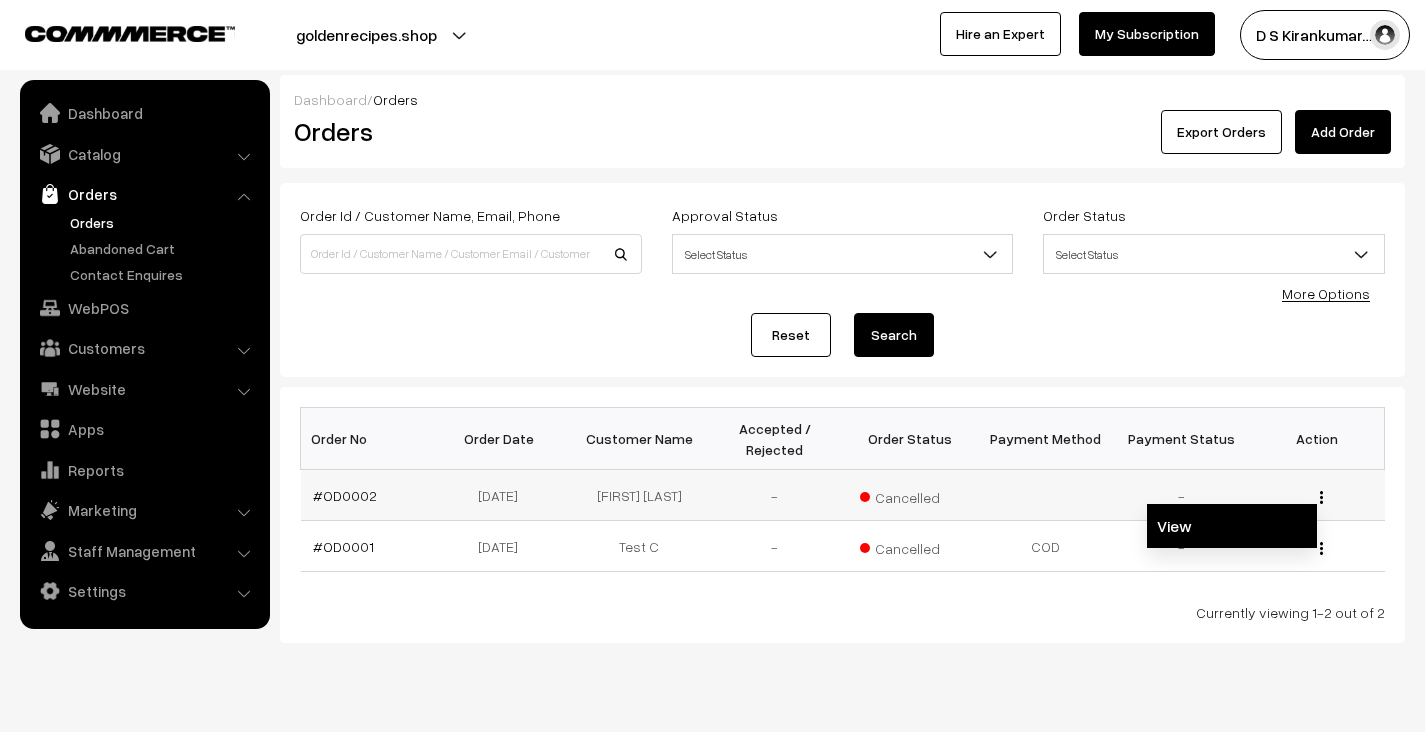 click on "View" at bounding box center [1232, 526] 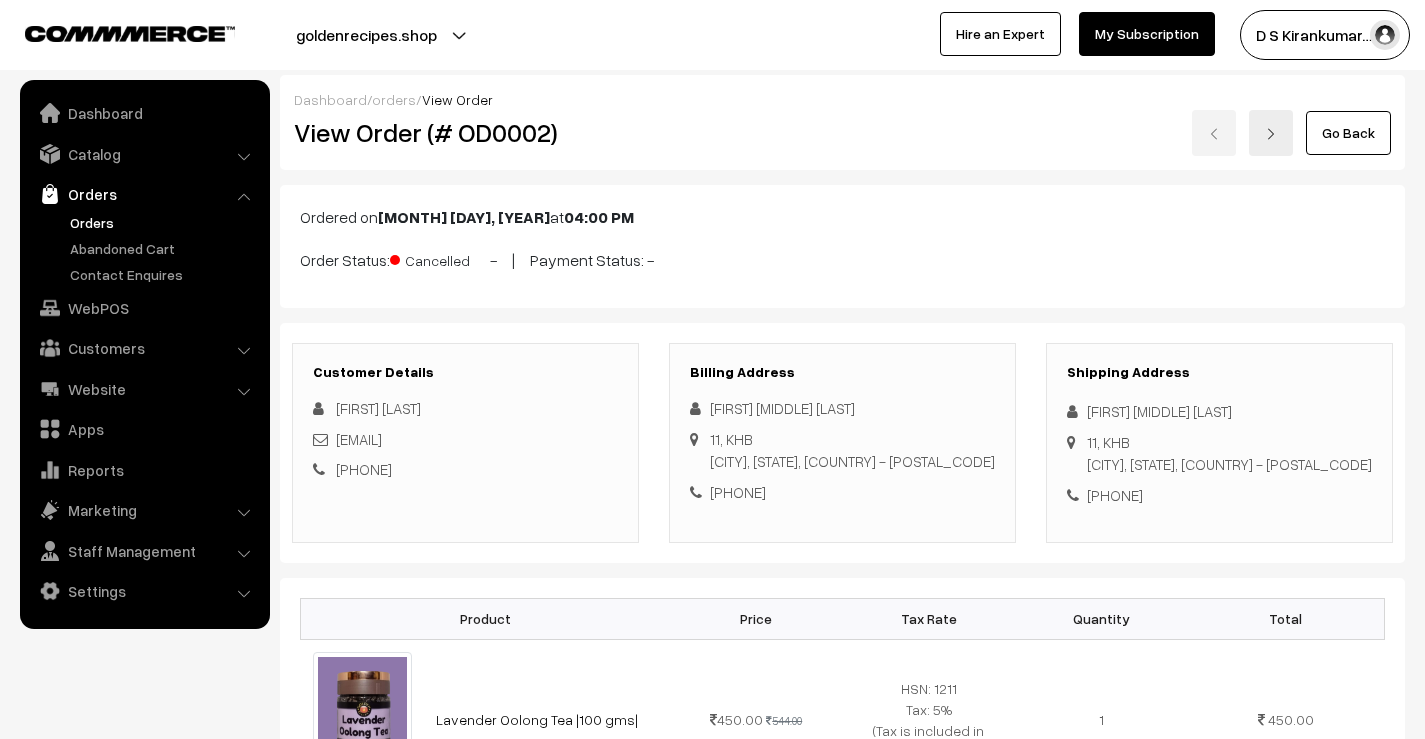 scroll, scrollTop: 0, scrollLeft: 0, axis: both 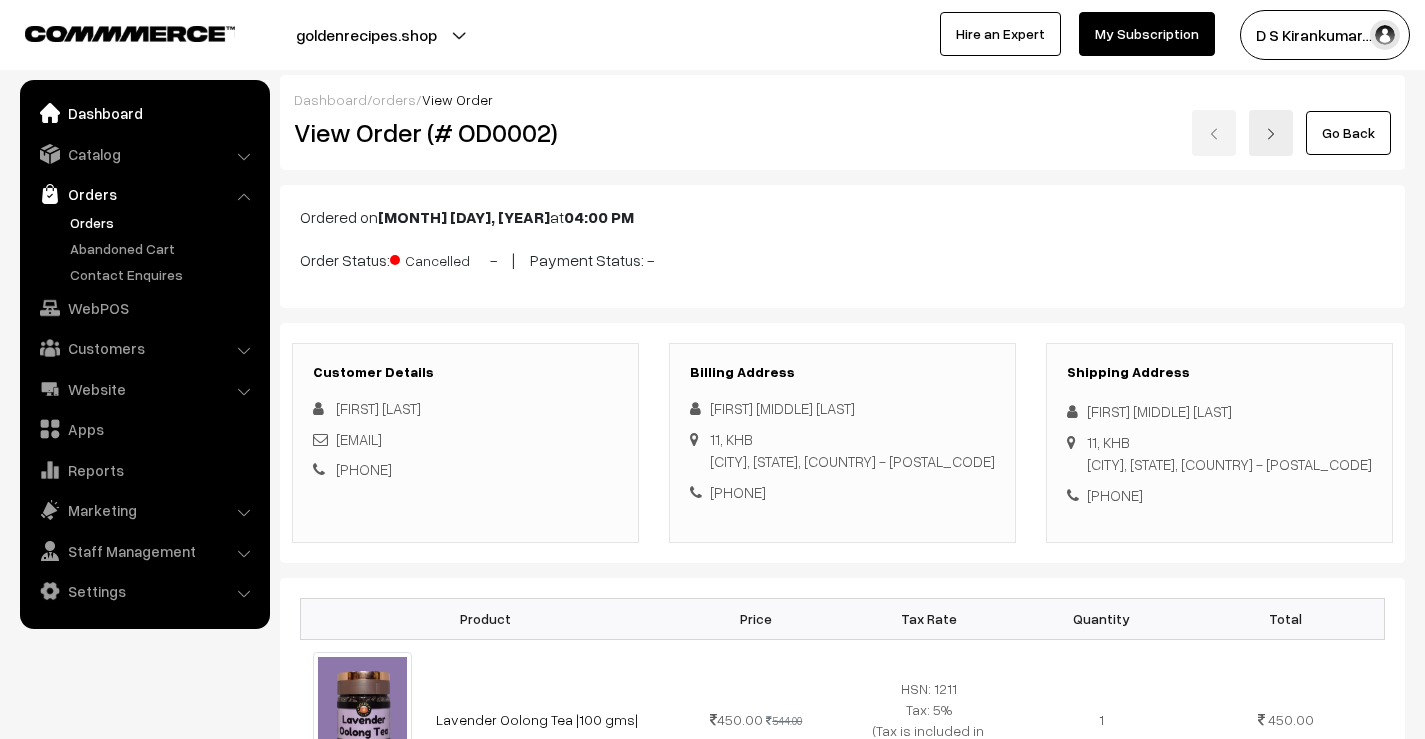 click on "Dashboard" at bounding box center (144, 113) 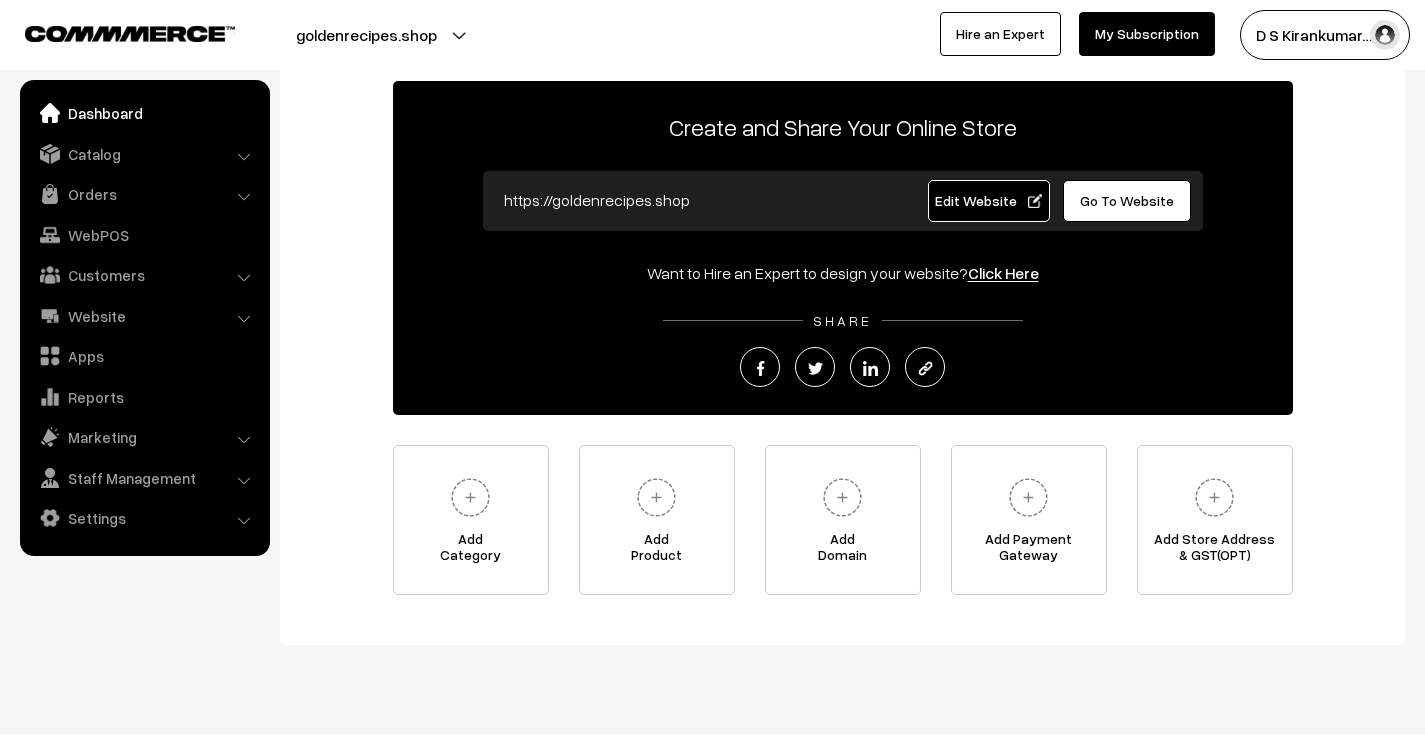 scroll, scrollTop: 136, scrollLeft: 0, axis: vertical 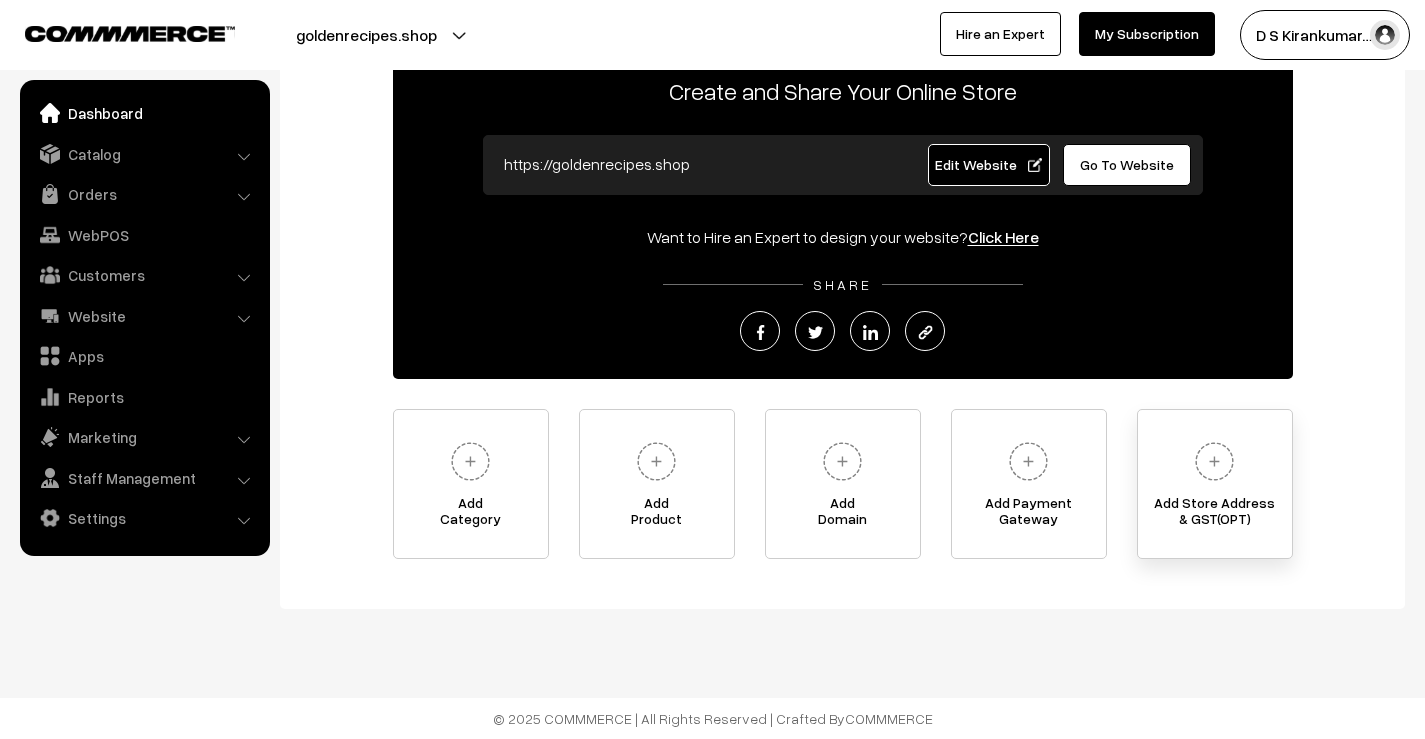 click at bounding box center (1214, 461) 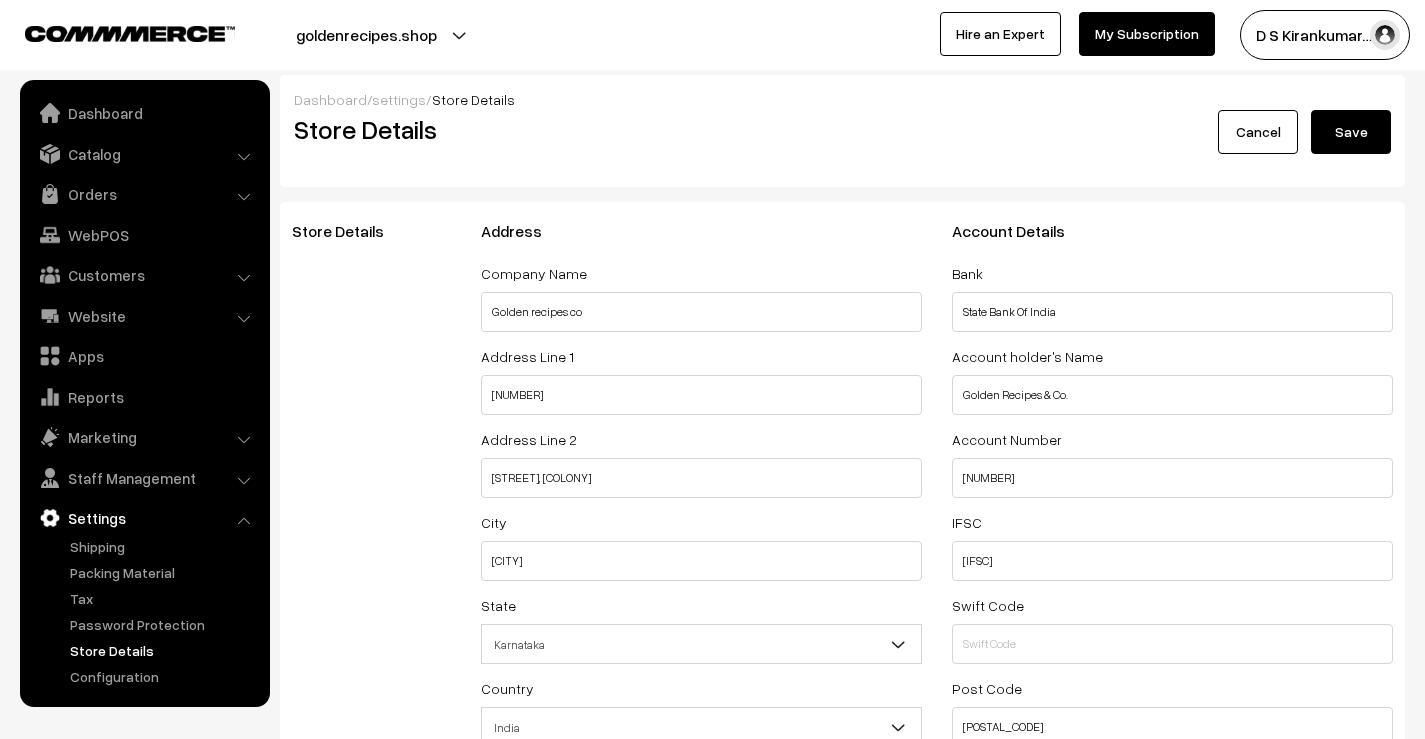 select on "99" 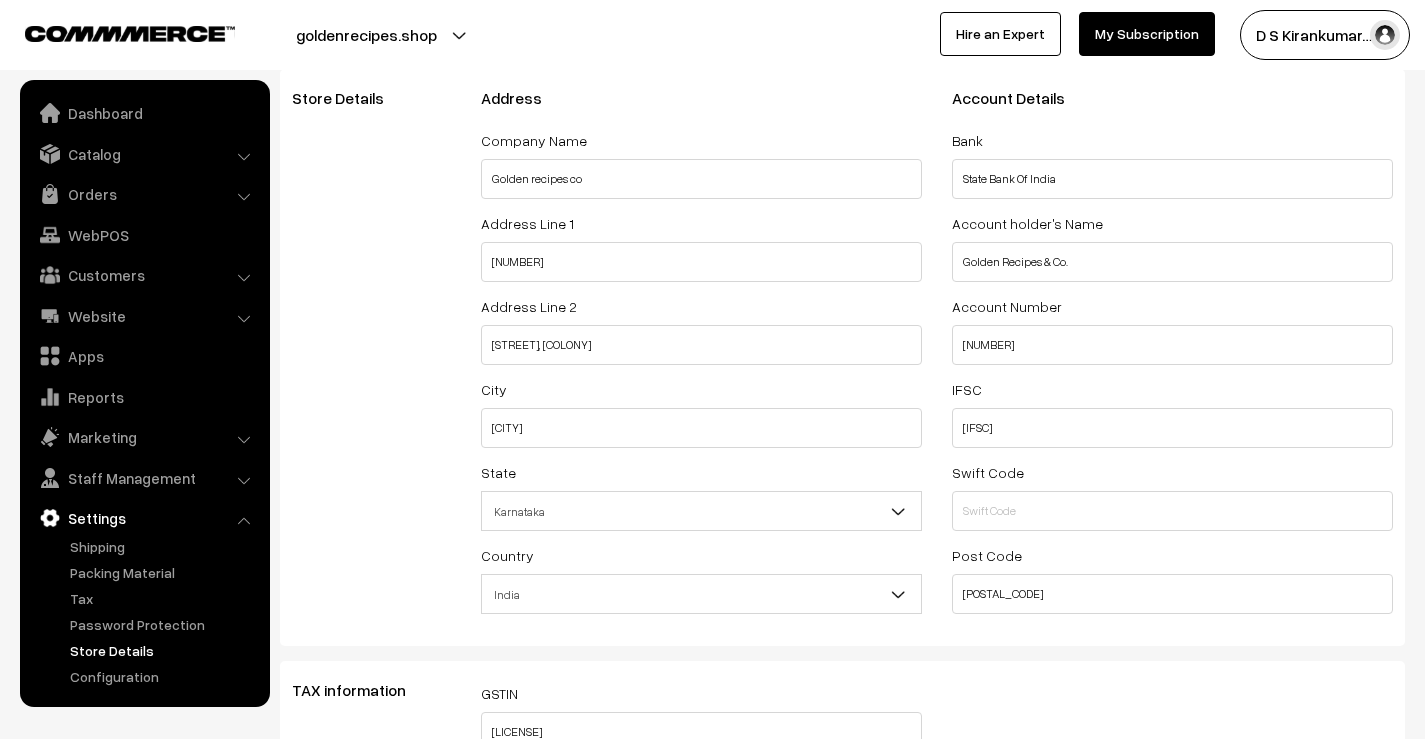 scroll, scrollTop: 0, scrollLeft: 0, axis: both 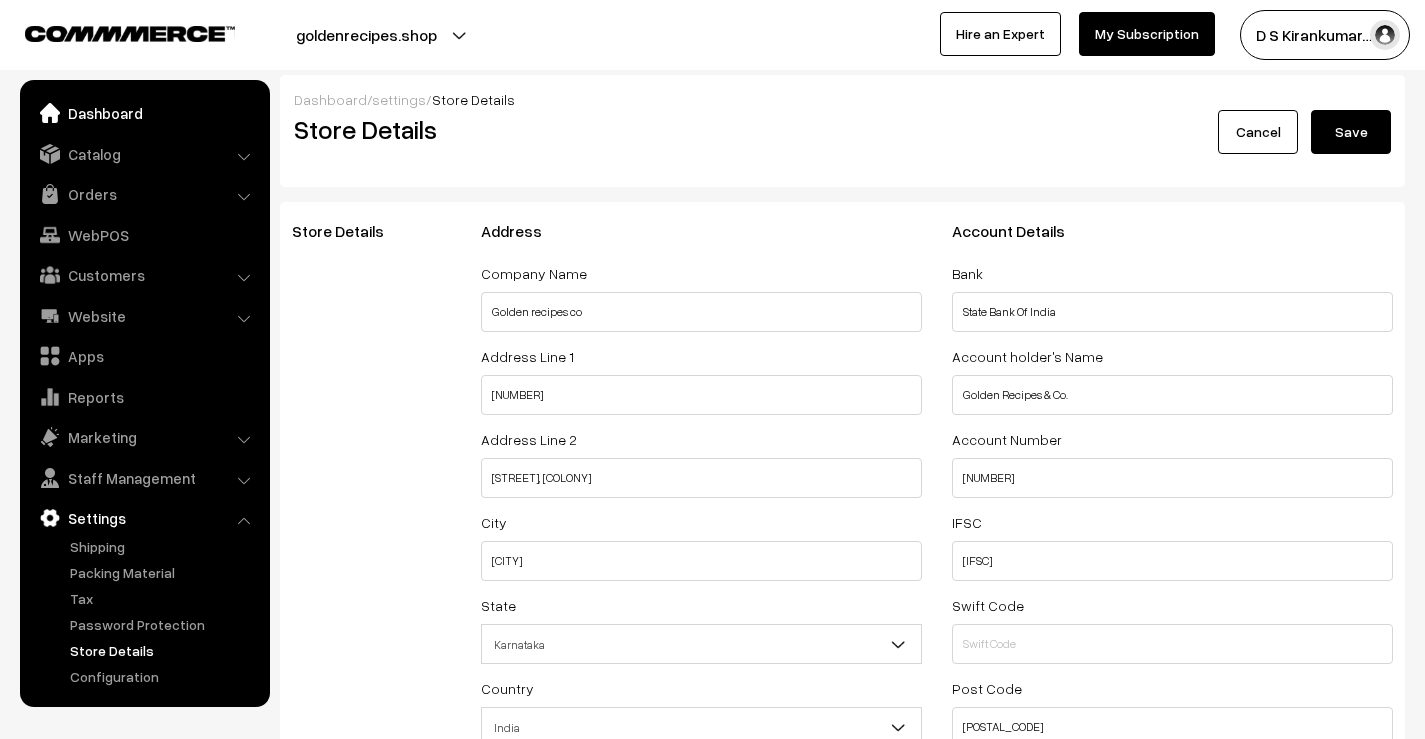 click on "Dashboard" at bounding box center (144, 113) 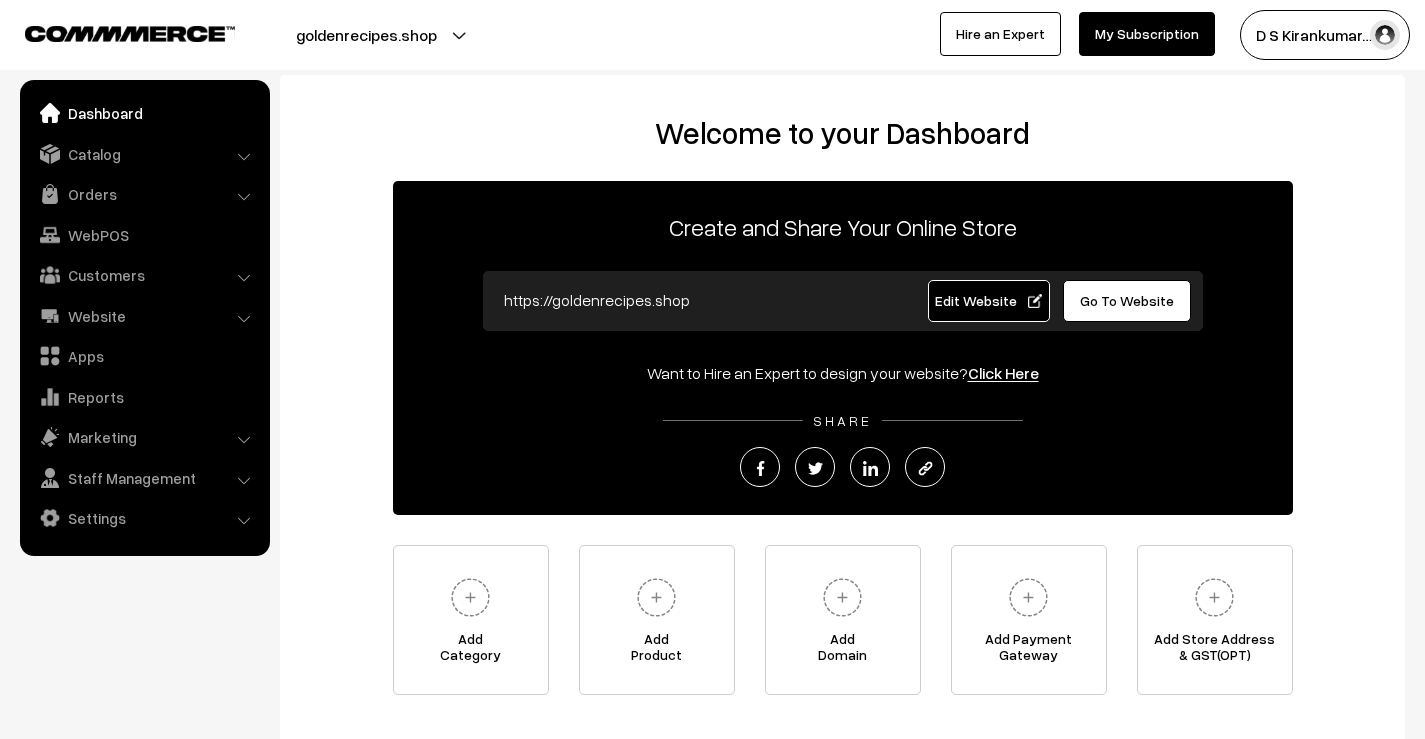 scroll, scrollTop: 0, scrollLeft: 0, axis: both 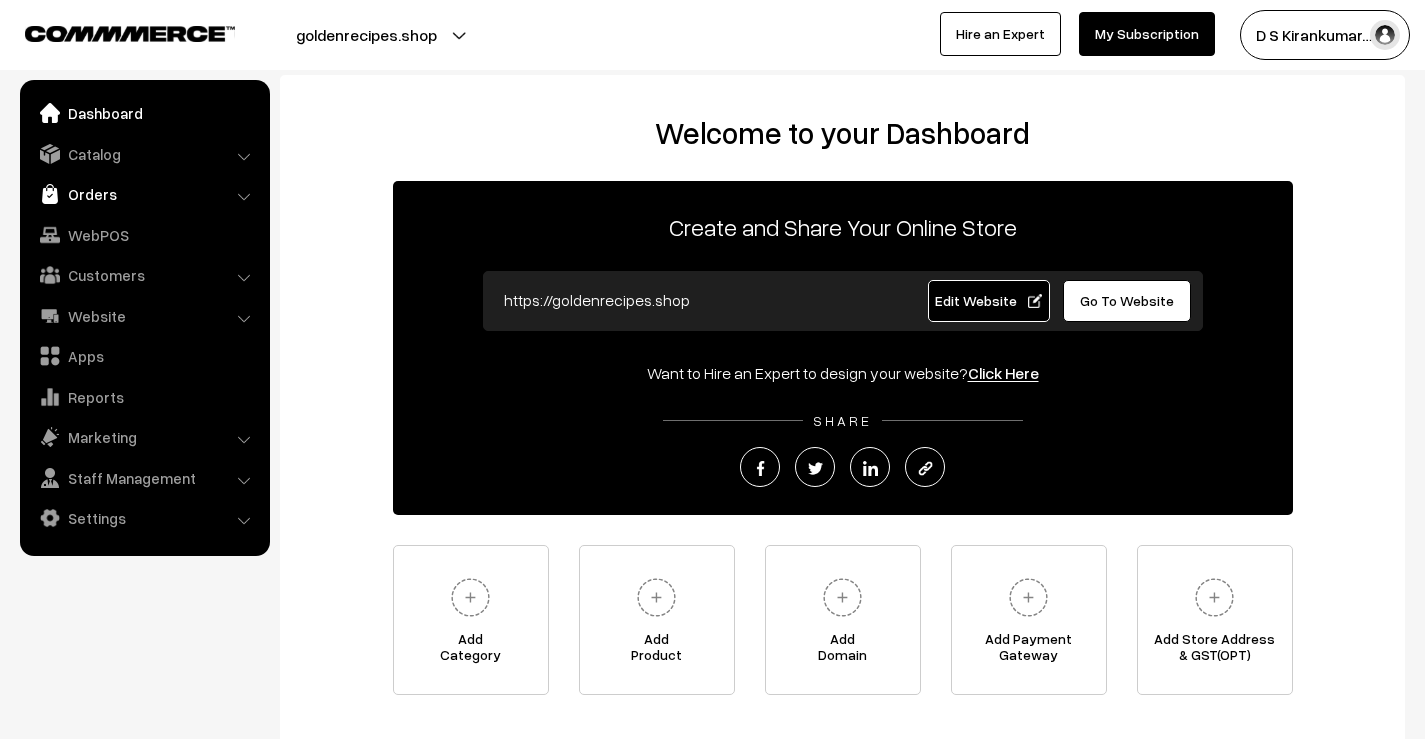 click on "Orders" at bounding box center [144, 194] 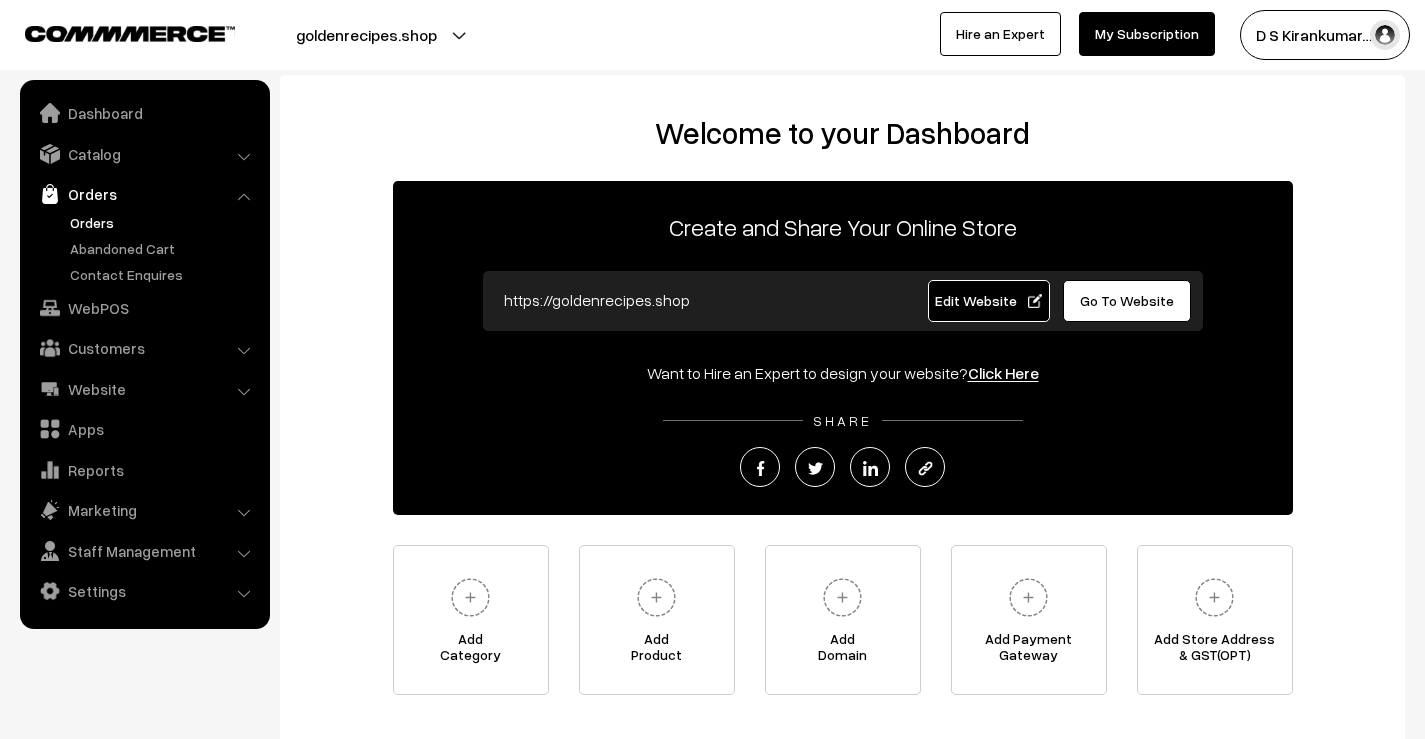 click on "Orders" at bounding box center [164, 222] 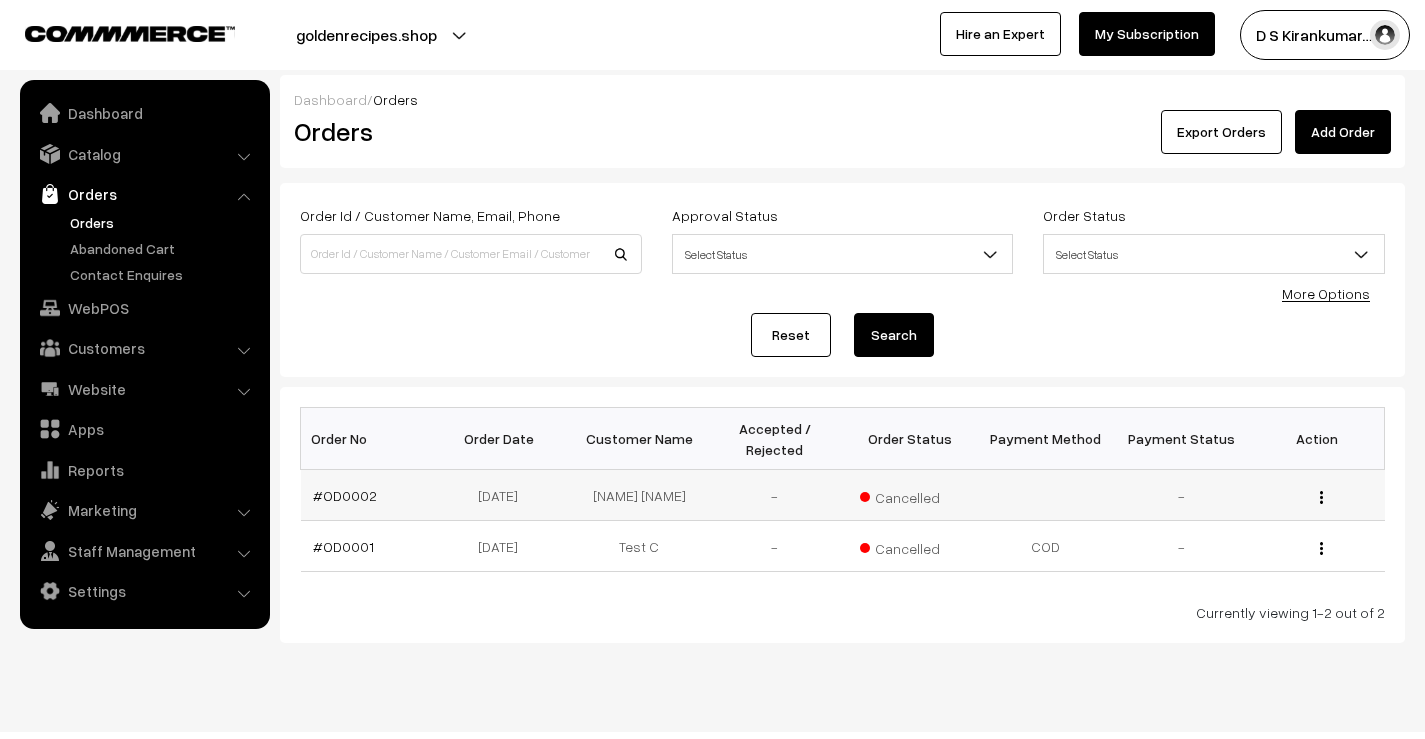 scroll, scrollTop: 0, scrollLeft: 0, axis: both 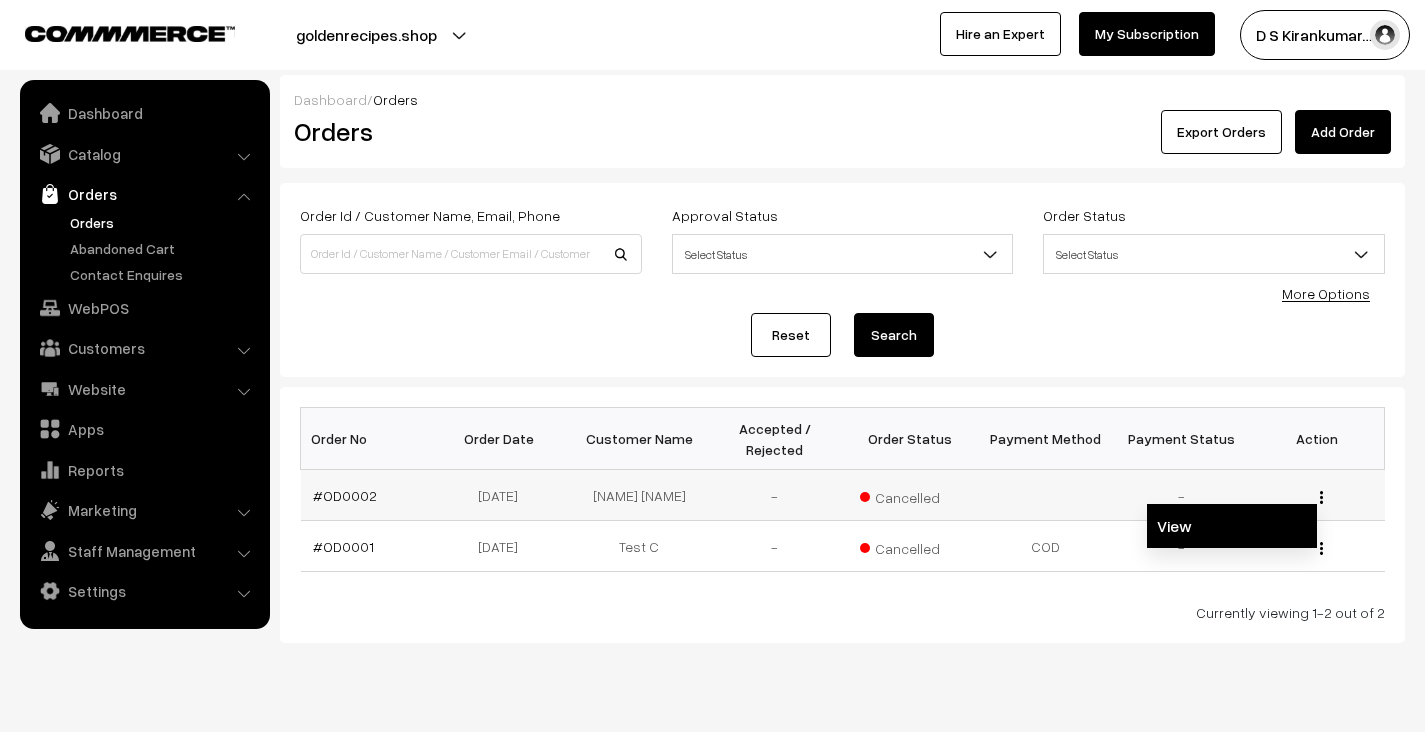 click on "View" at bounding box center [1232, 526] 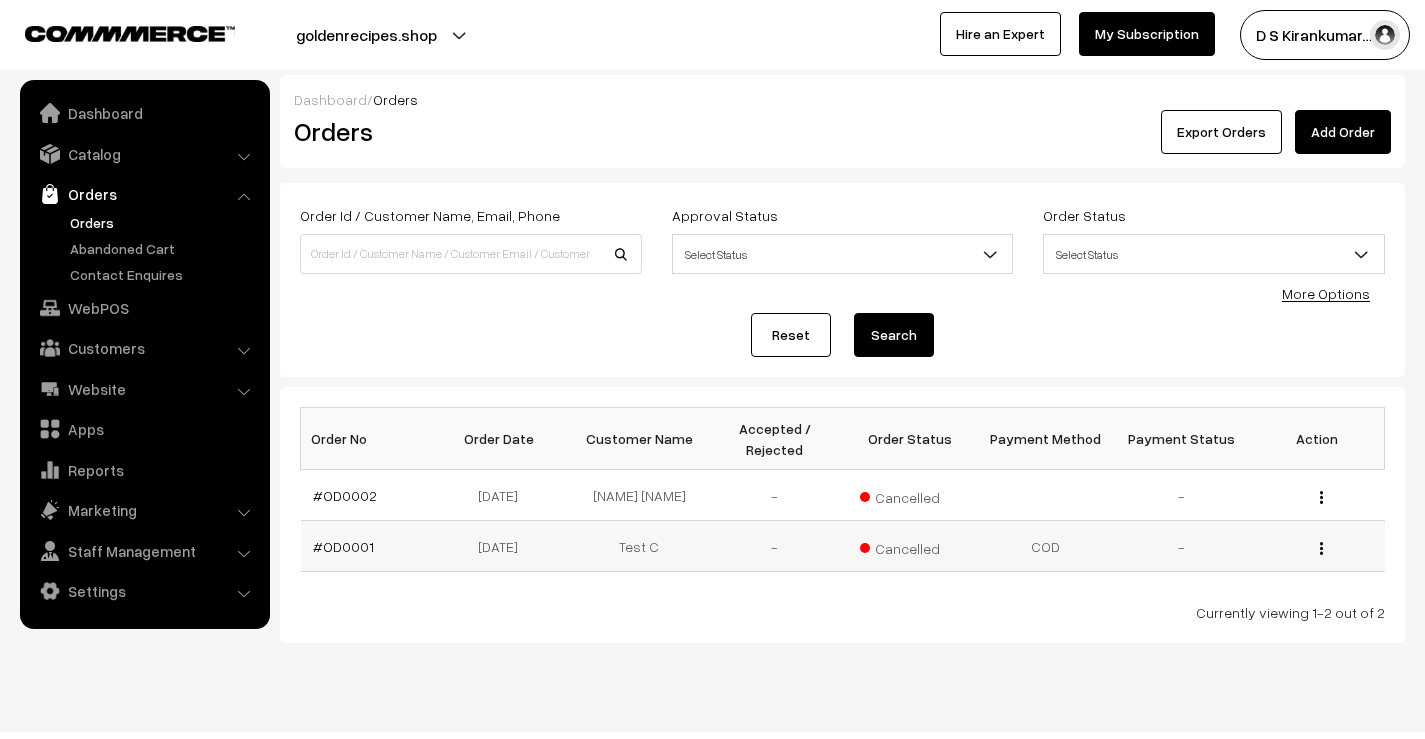 scroll, scrollTop: 26, scrollLeft: 0, axis: vertical 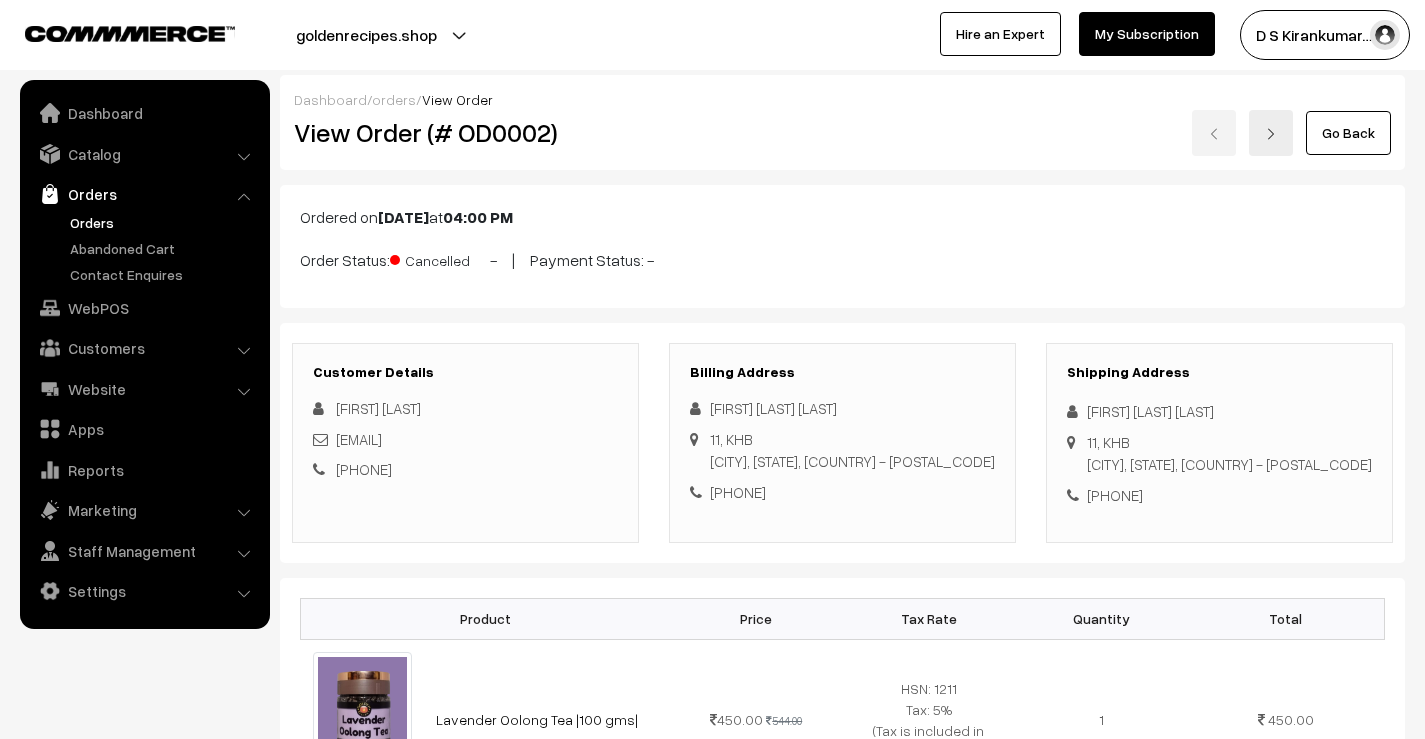click on "Orders" at bounding box center (144, 194) 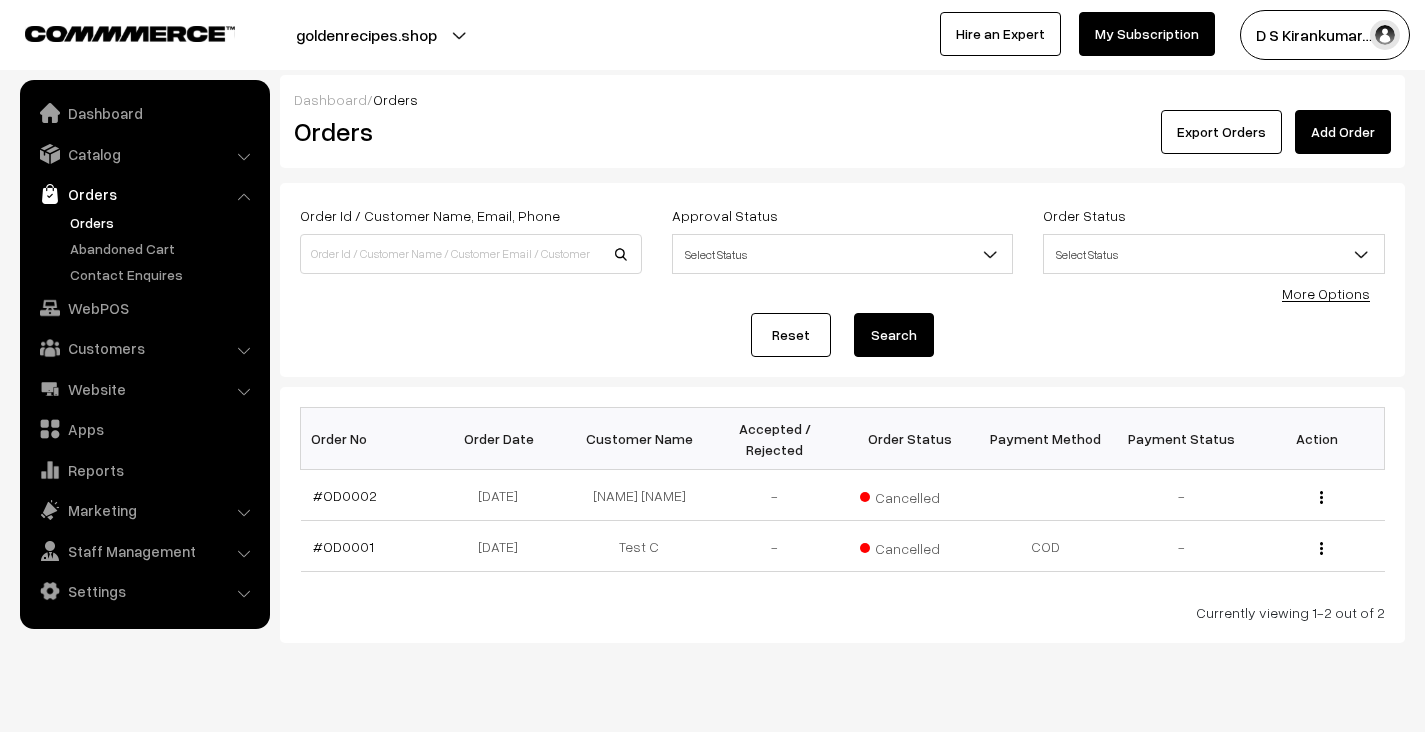 scroll, scrollTop: 0, scrollLeft: 0, axis: both 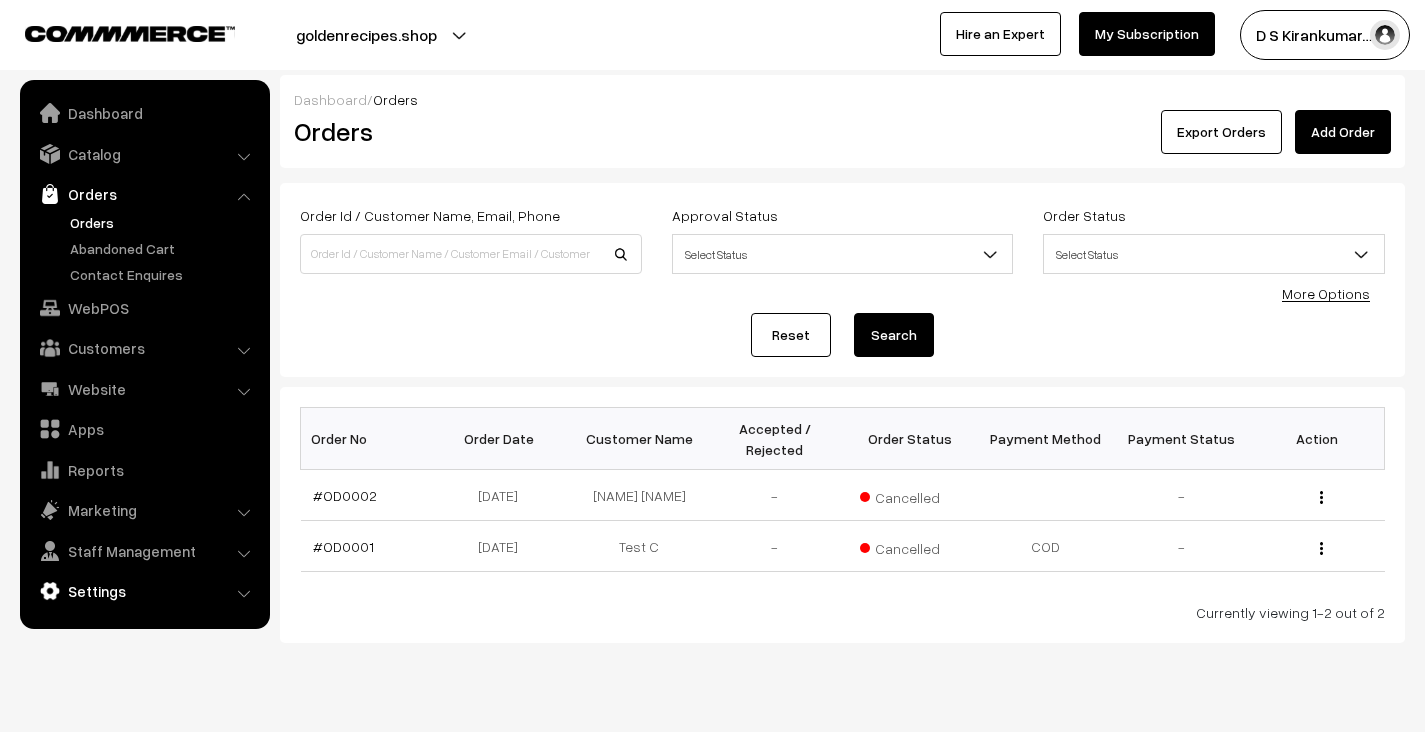click on "Settings" at bounding box center [144, 591] 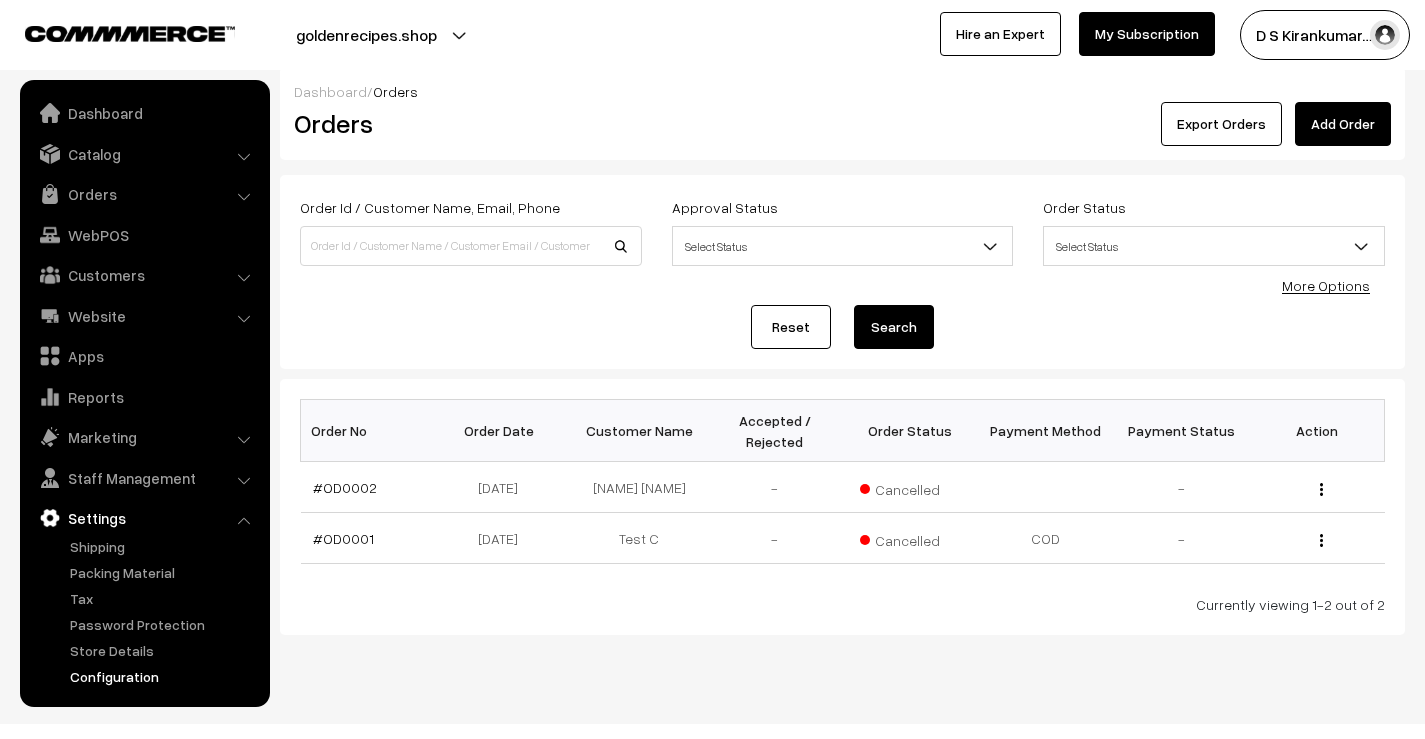 scroll, scrollTop: 0, scrollLeft: 0, axis: both 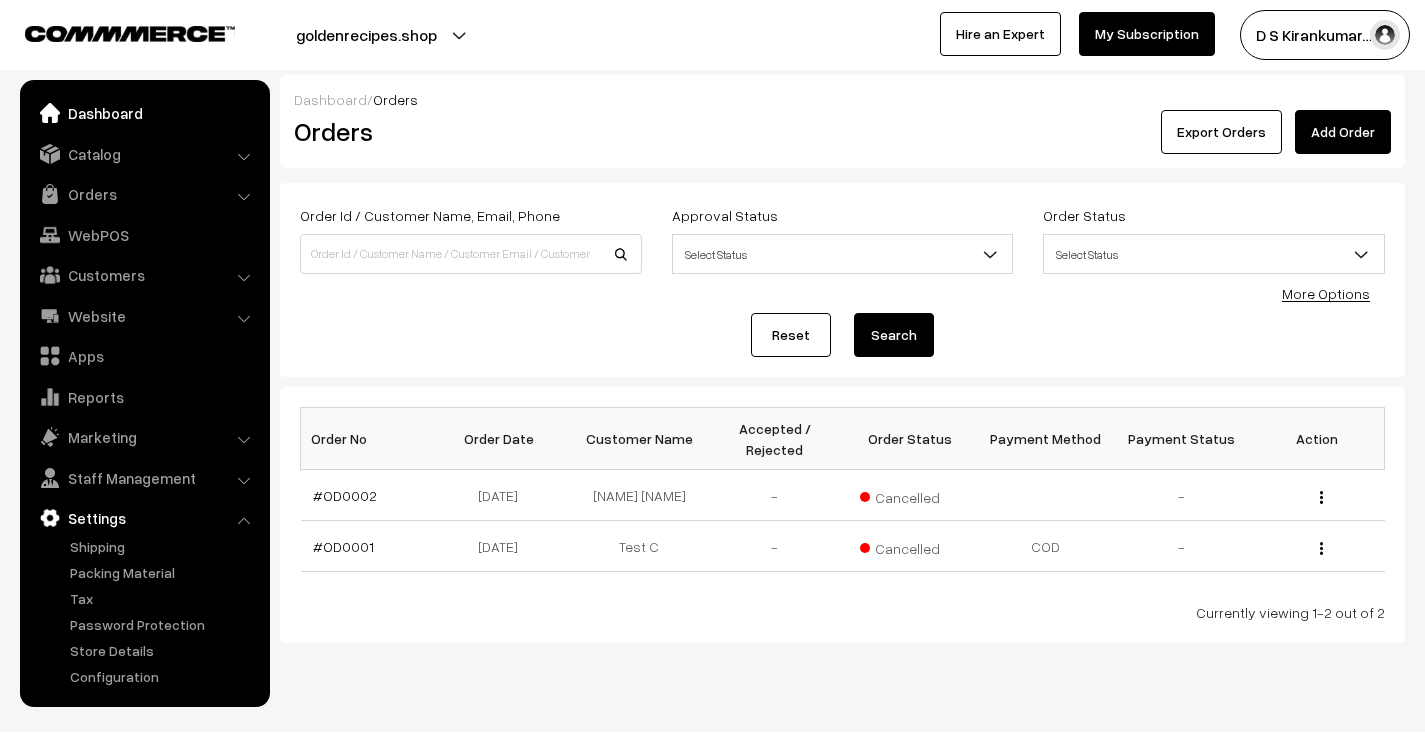 click on "Dashboard" at bounding box center [144, 113] 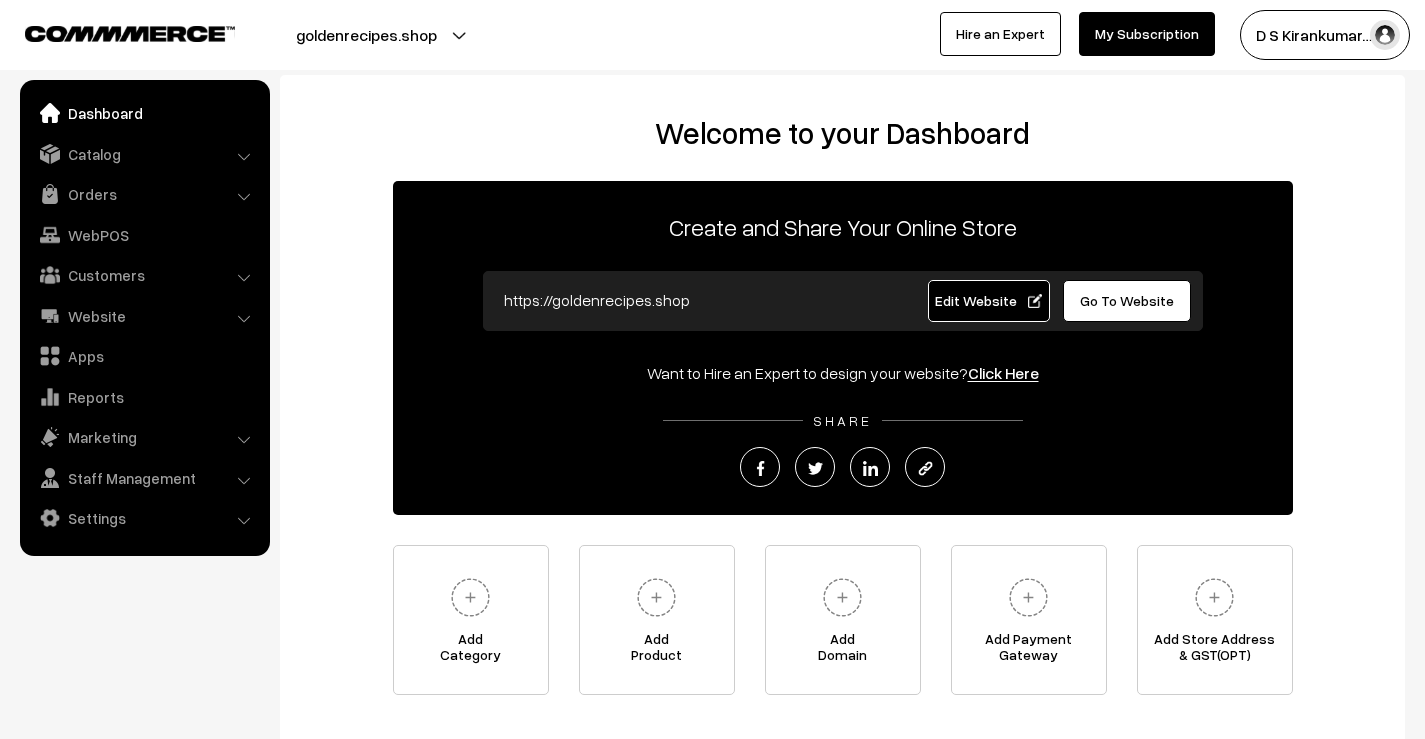 scroll, scrollTop: 0, scrollLeft: 0, axis: both 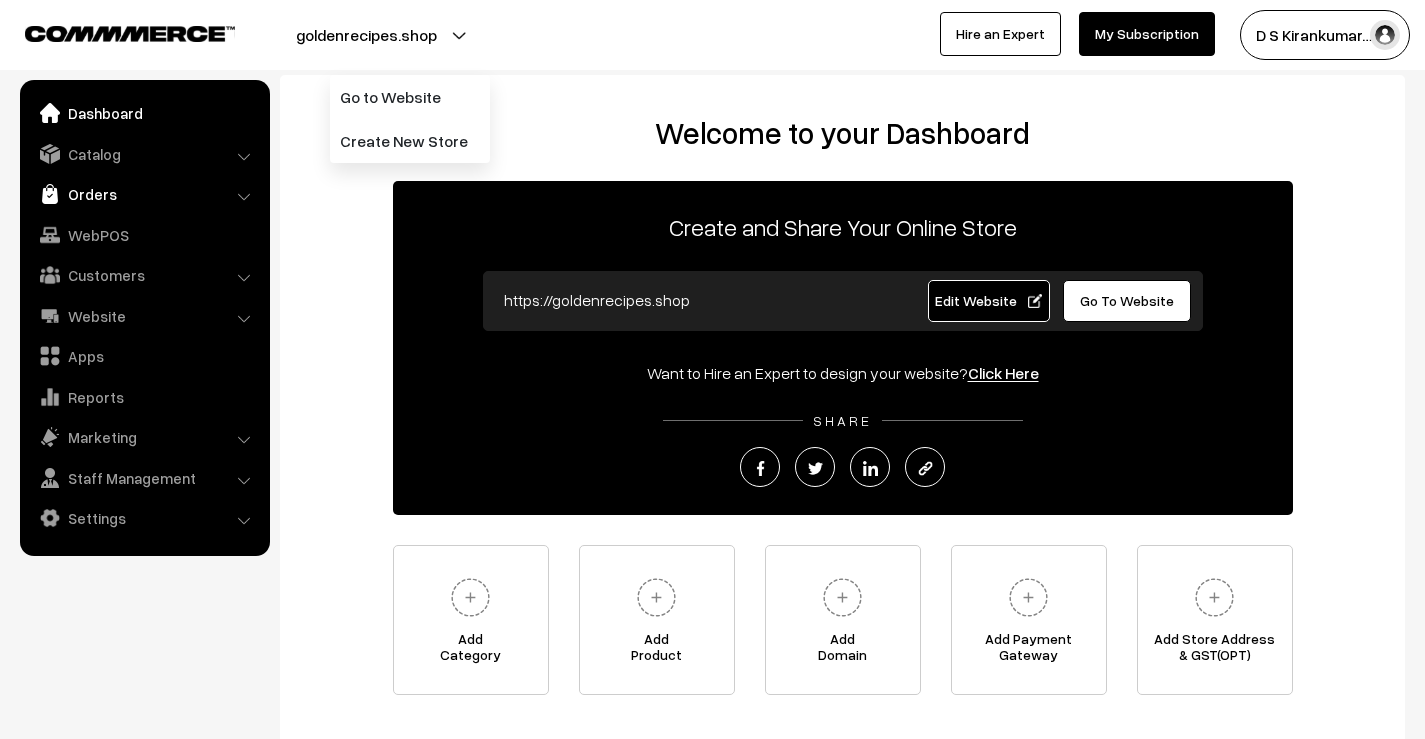 click on "Orders" at bounding box center (144, 194) 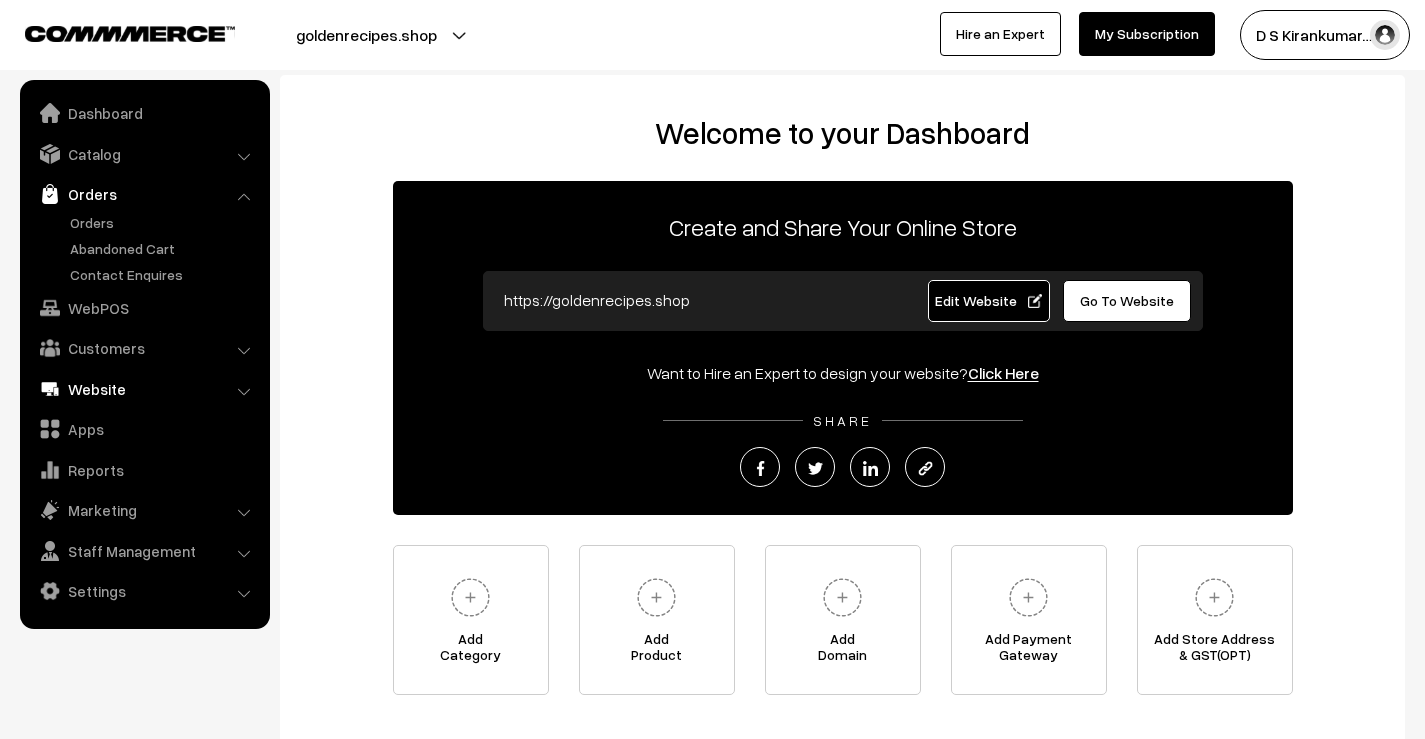 click on "Website" at bounding box center [144, 389] 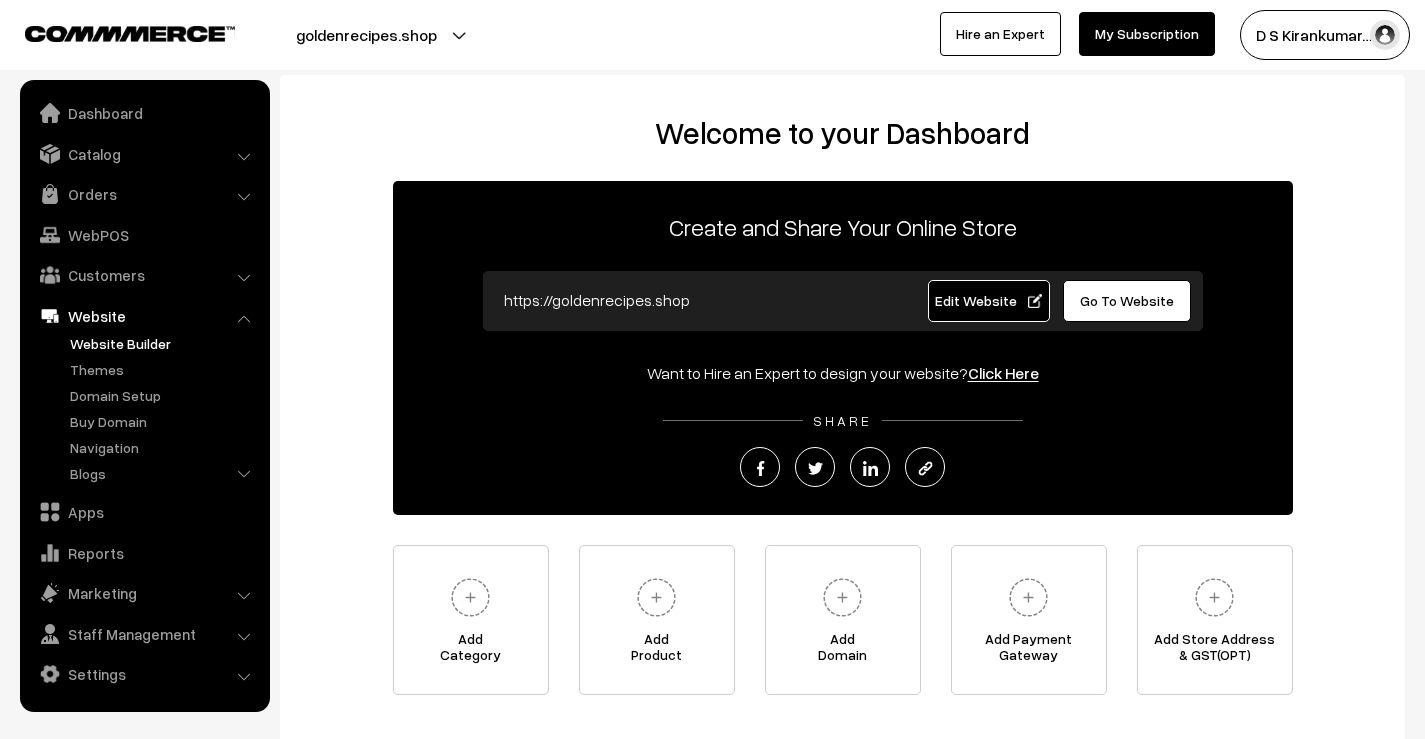 click on "Website Builder" at bounding box center [164, 343] 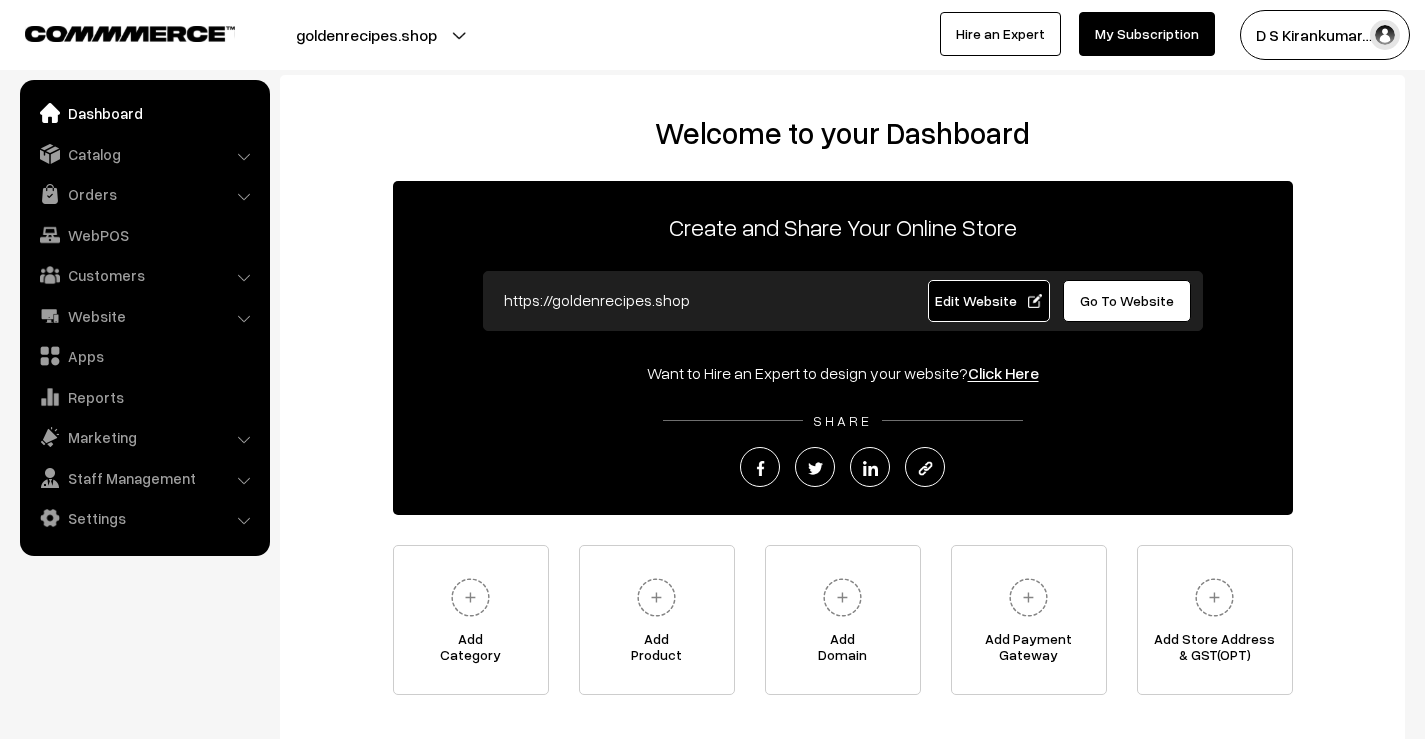 scroll, scrollTop: 0, scrollLeft: 0, axis: both 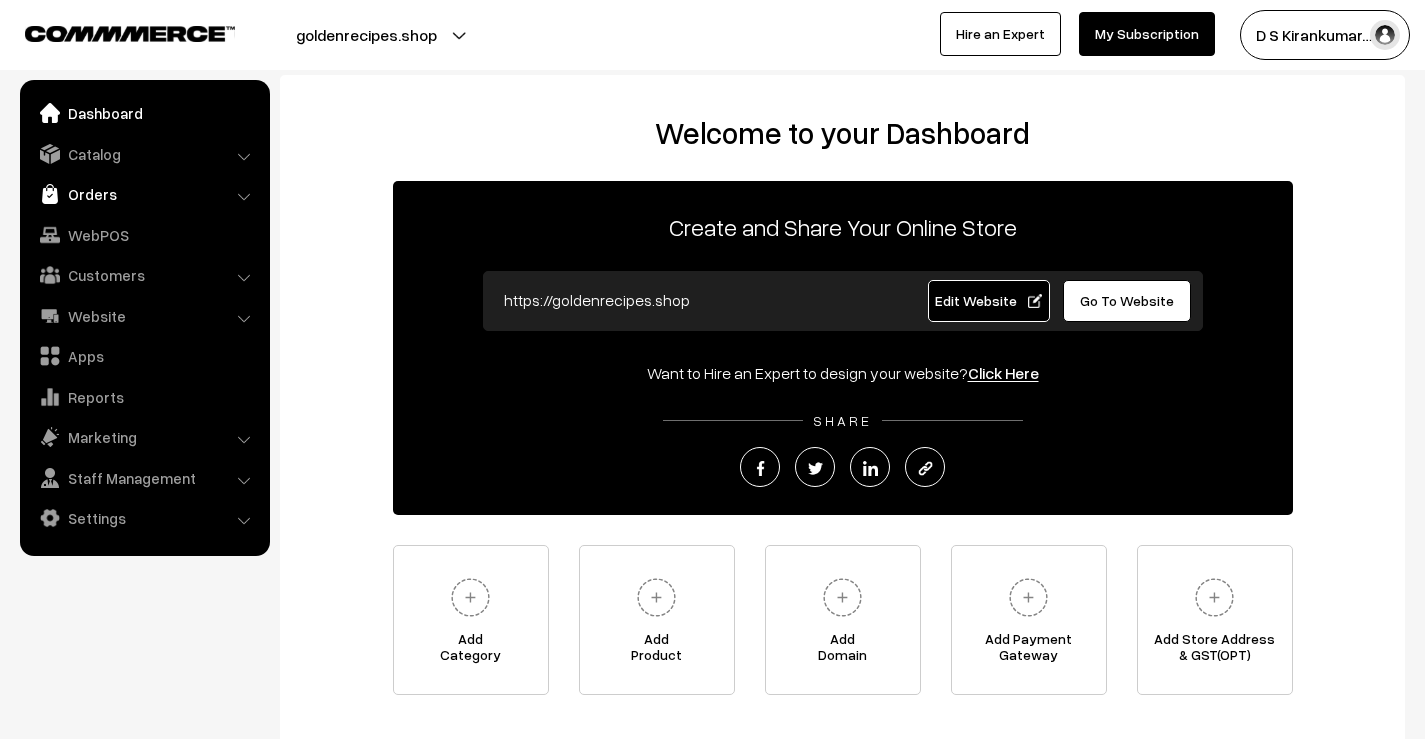 click on "Orders" at bounding box center [144, 194] 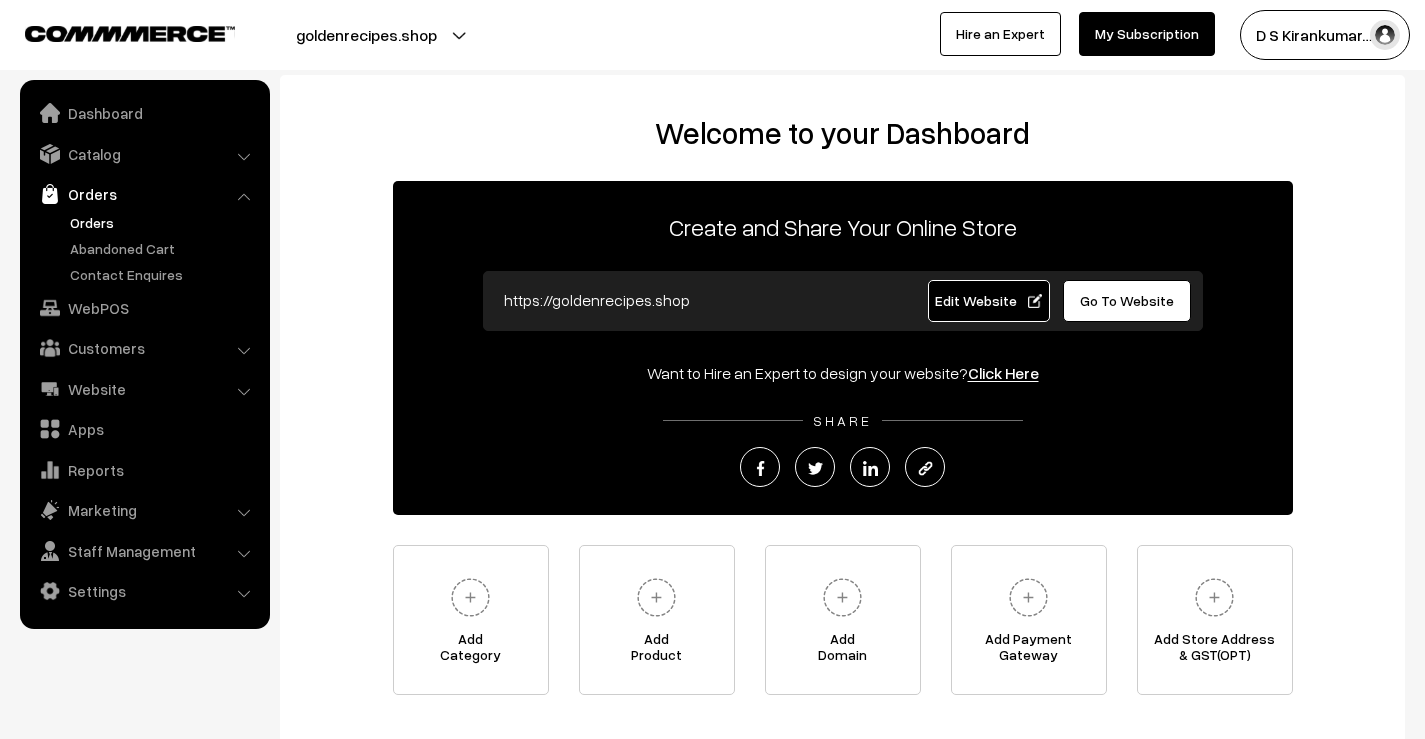click on "Orders" at bounding box center (164, 222) 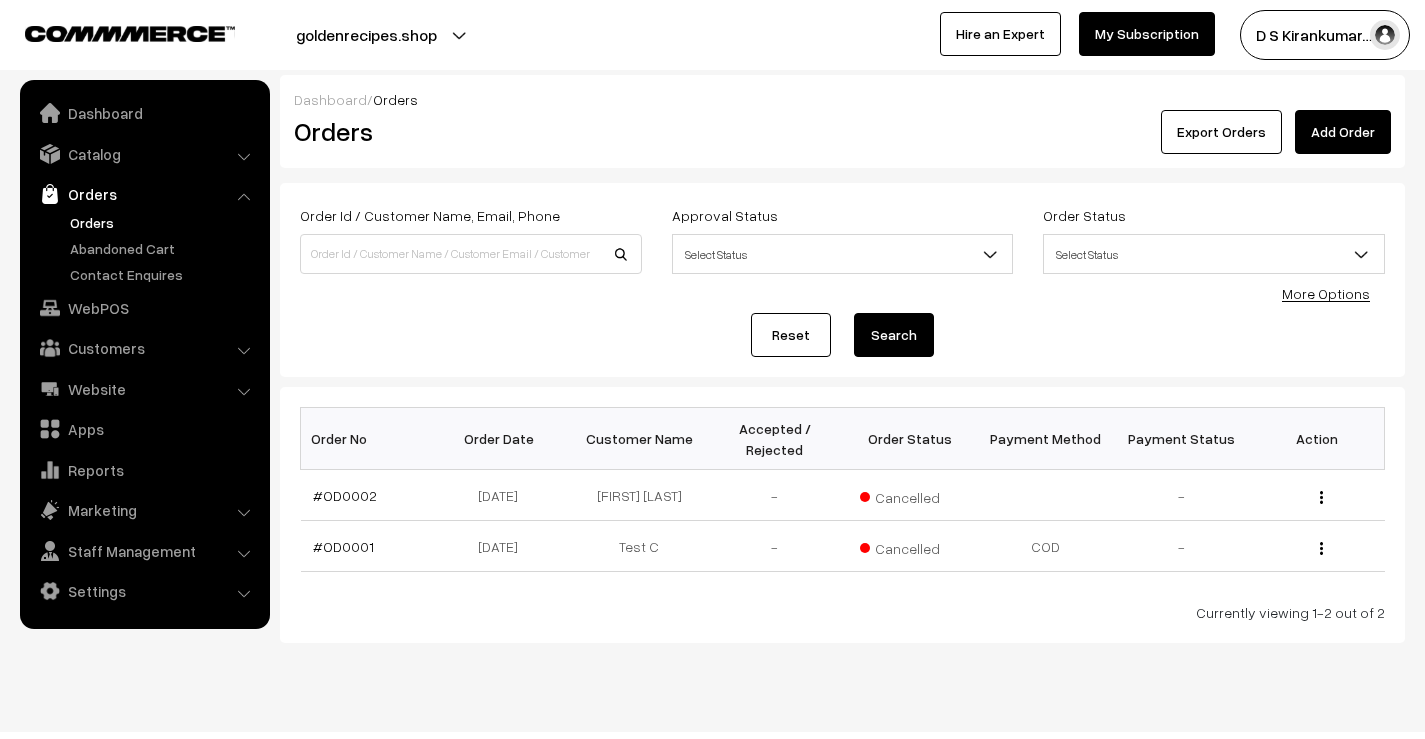 scroll, scrollTop: 0, scrollLeft: 0, axis: both 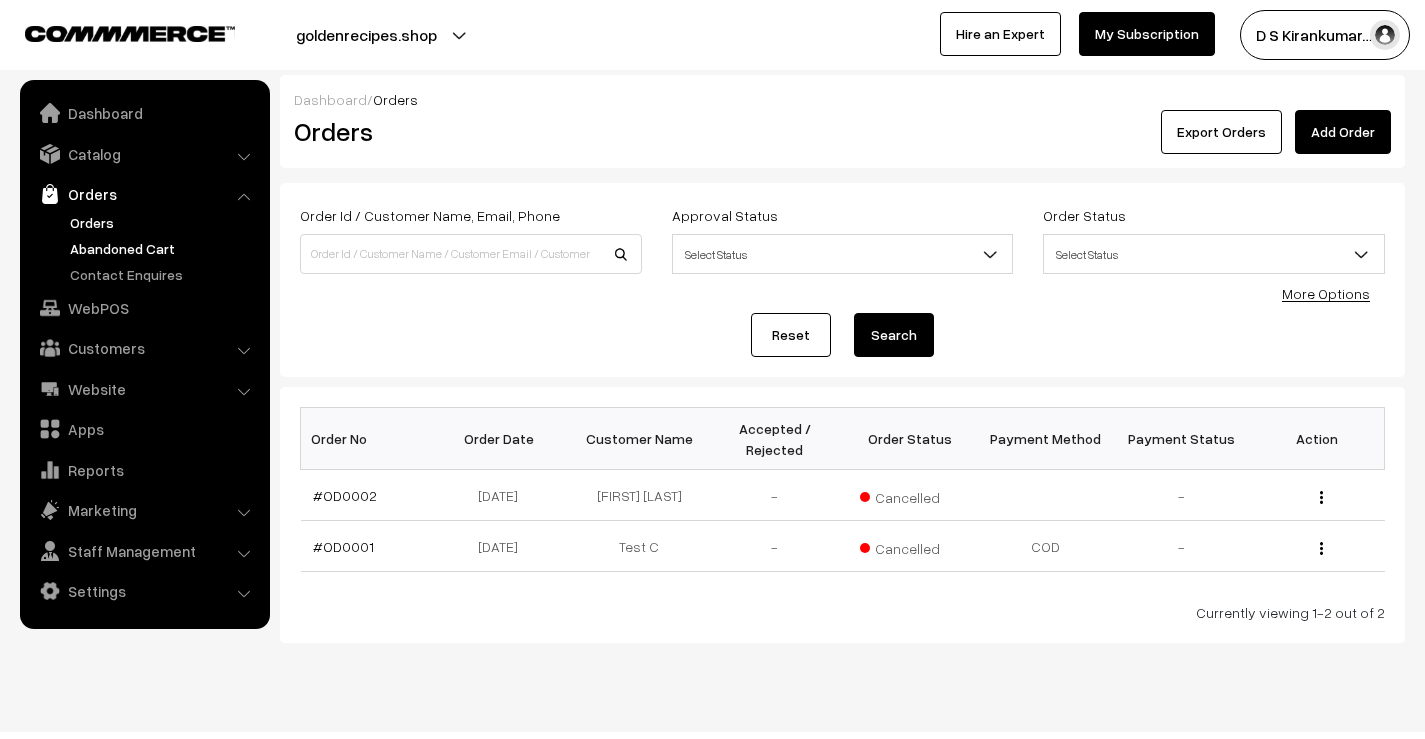 click on "Abandoned Cart" at bounding box center (164, 248) 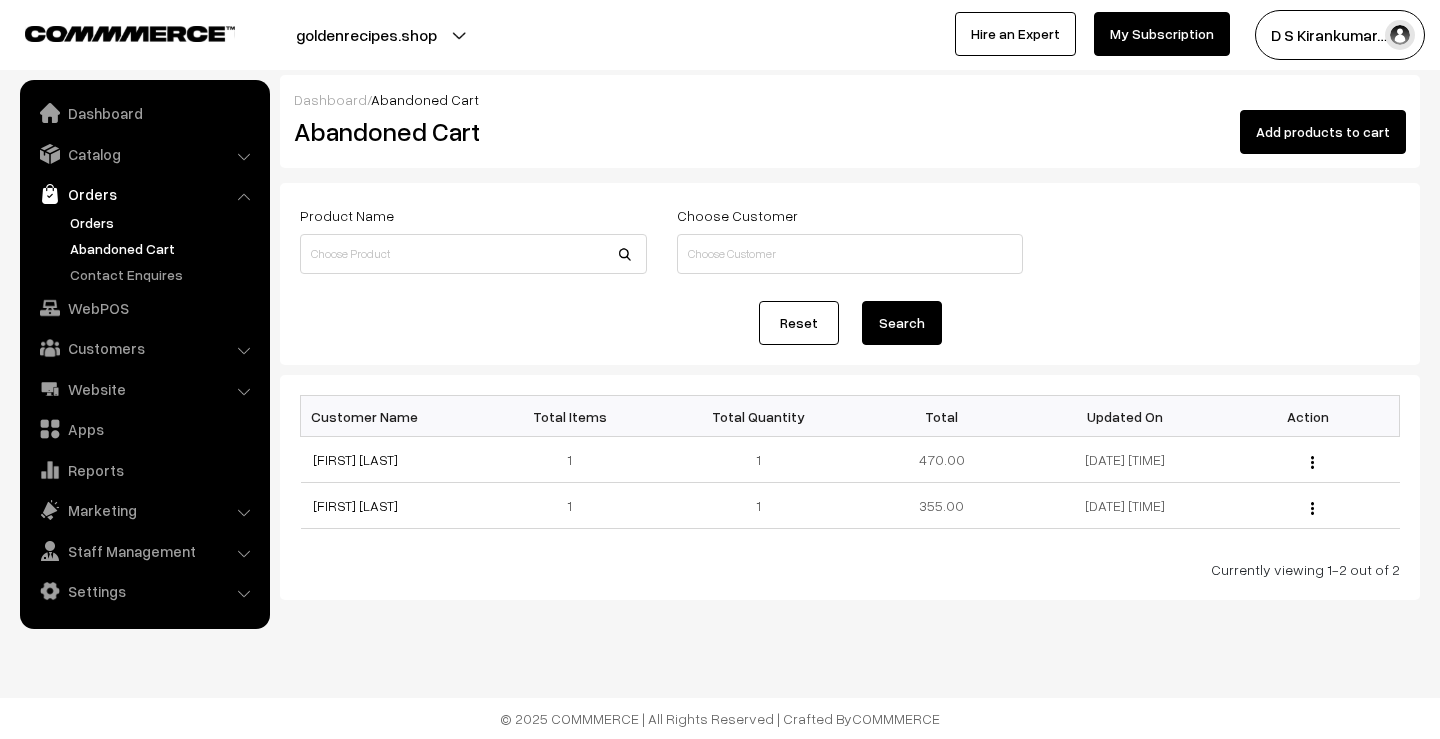 scroll, scrollTop: 0, scrollLeft: 0, axis: both 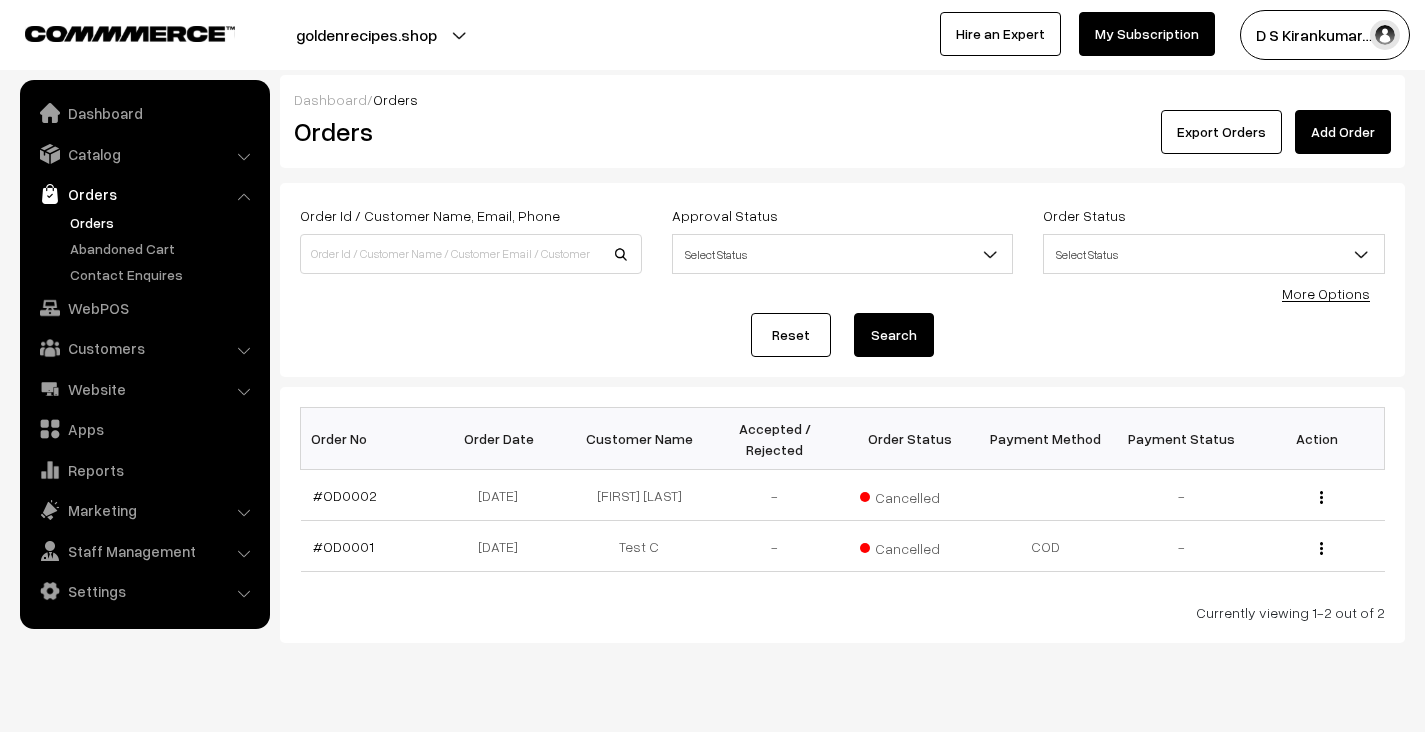 click on "Orders" at bounding box center [164, 222] 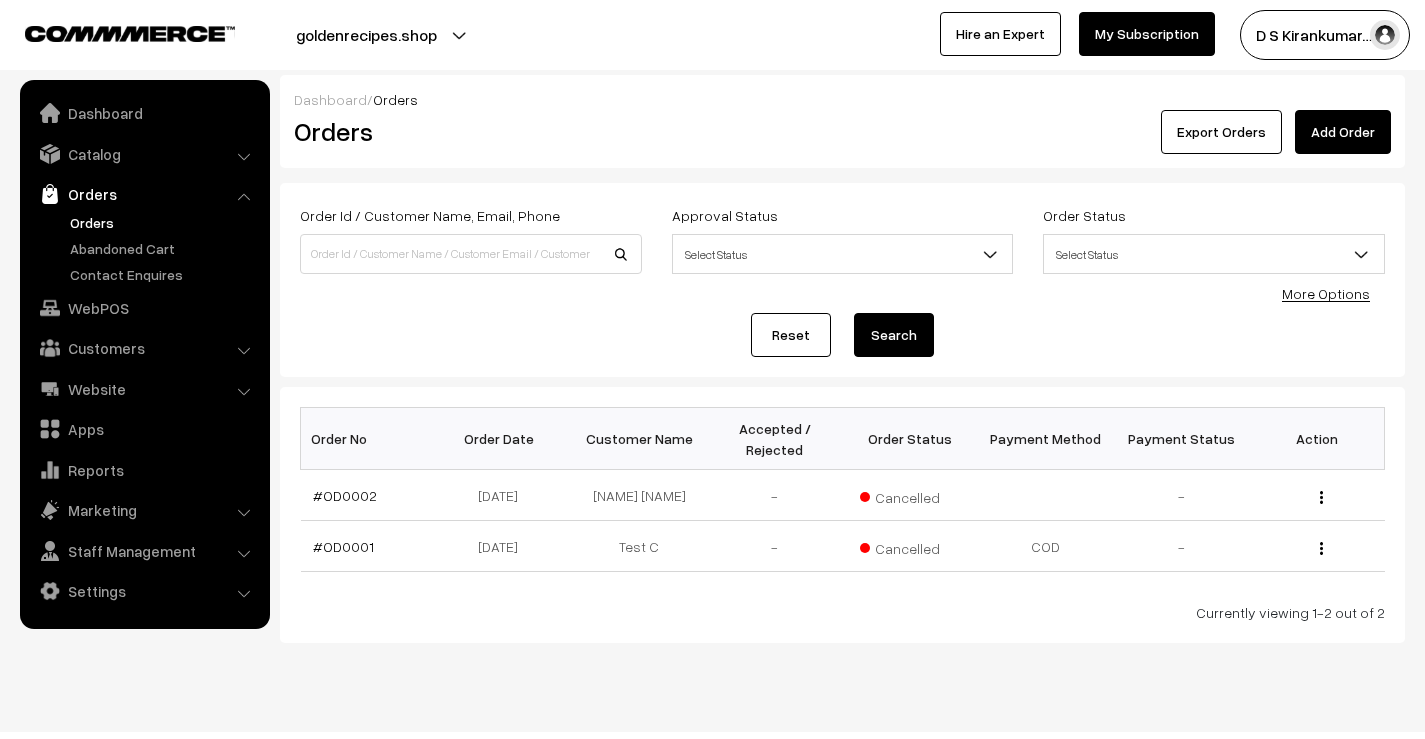 scroll, scrollTop: 0, scrollLeft: 0, axis: both 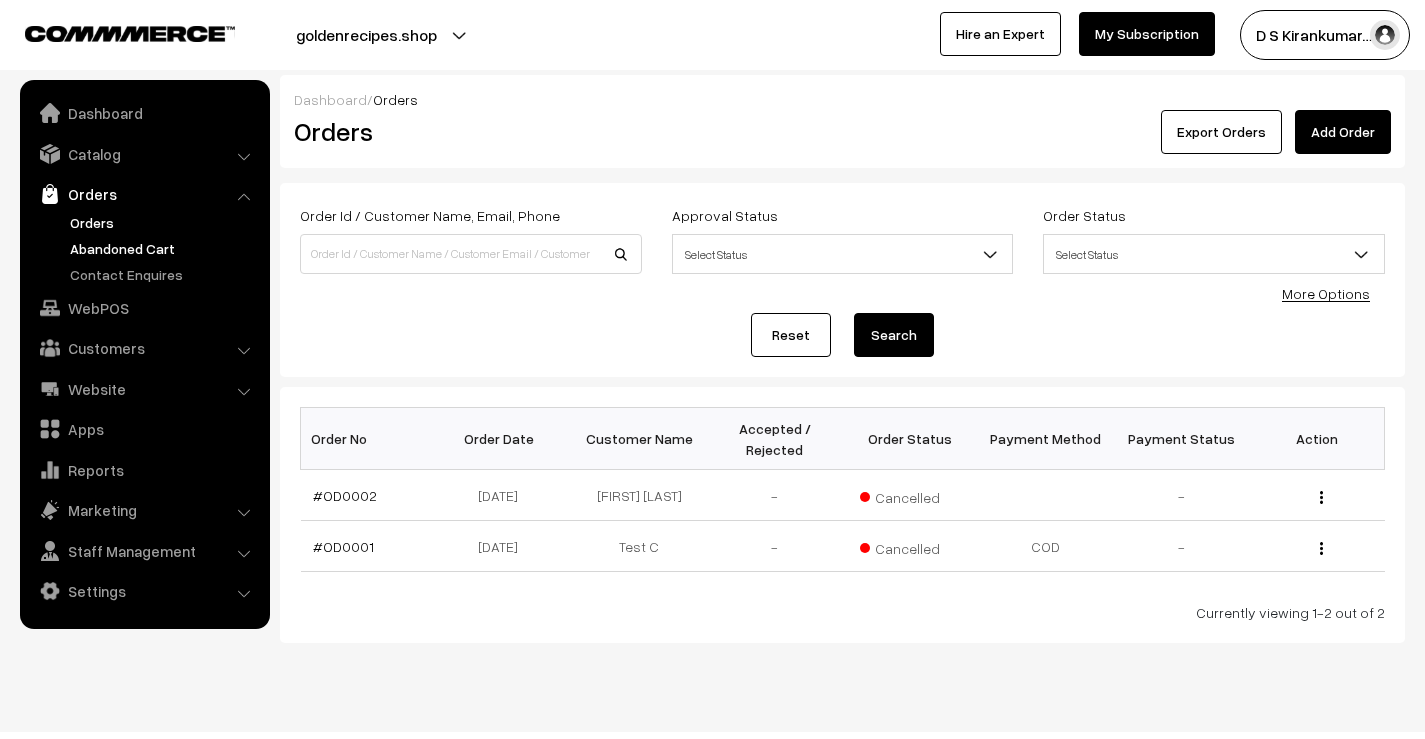 click on "Abandoned Cart" at bounding box center [164, 248] 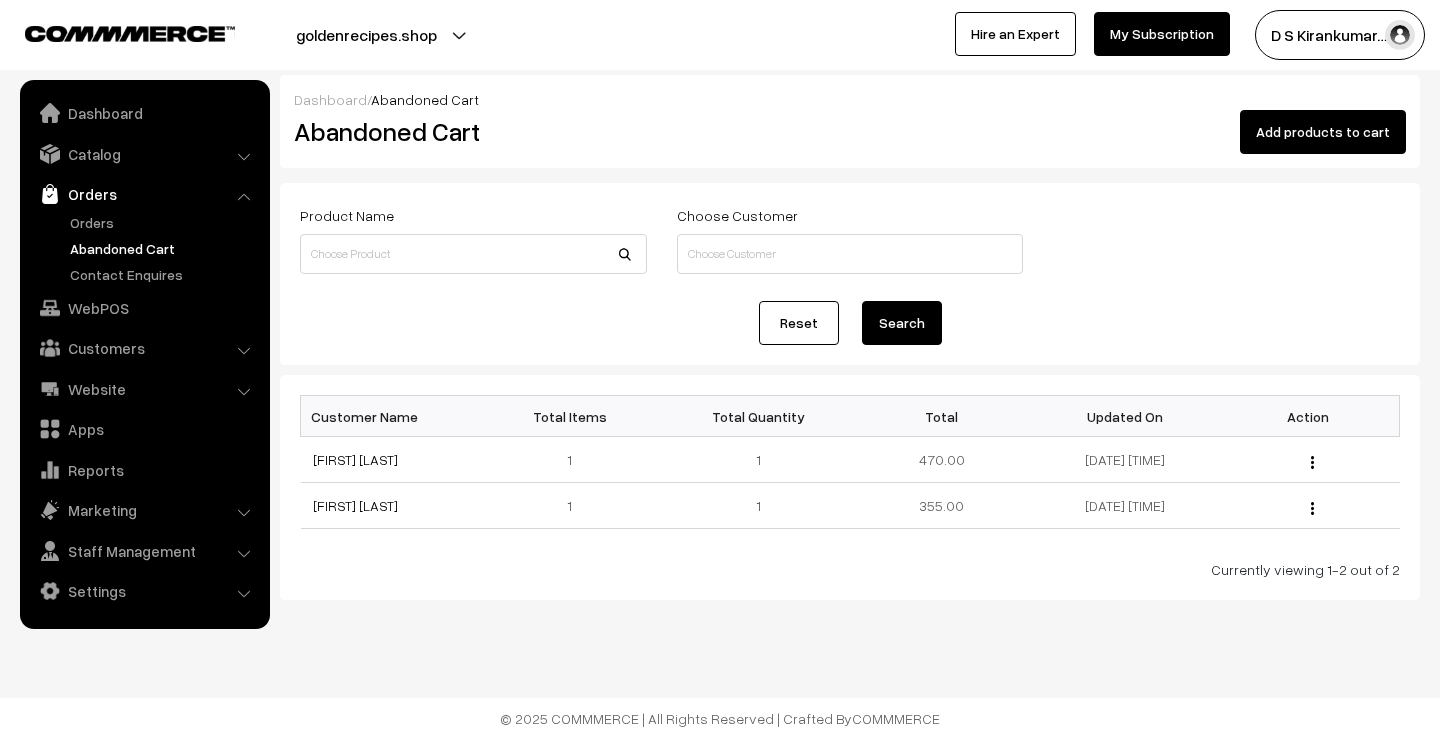 scroll, scrollTop: 0, scrollLeft: 0, axis: both 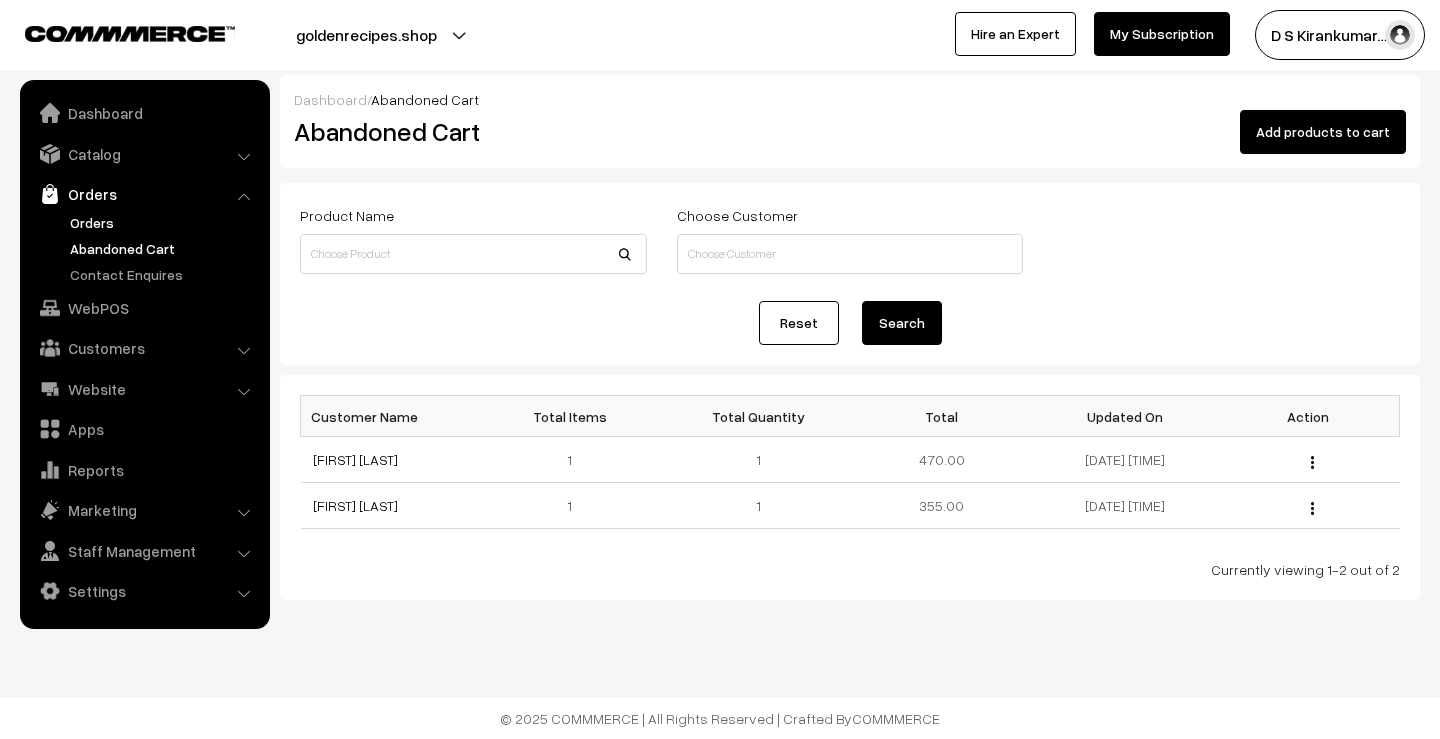 click on "Orders" at bounding box center (164, 222) 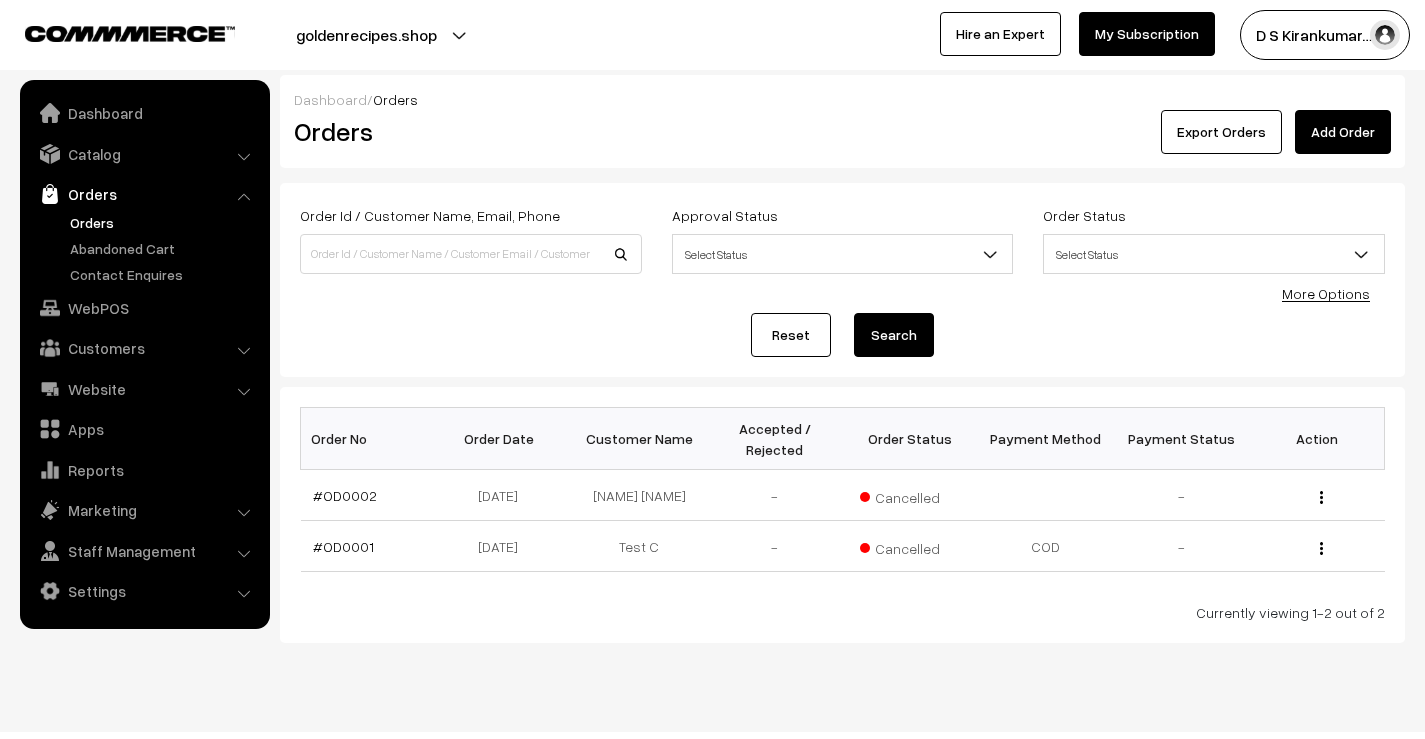 scroll, scrollTop: 0, scrollLeft: 0, axis: both 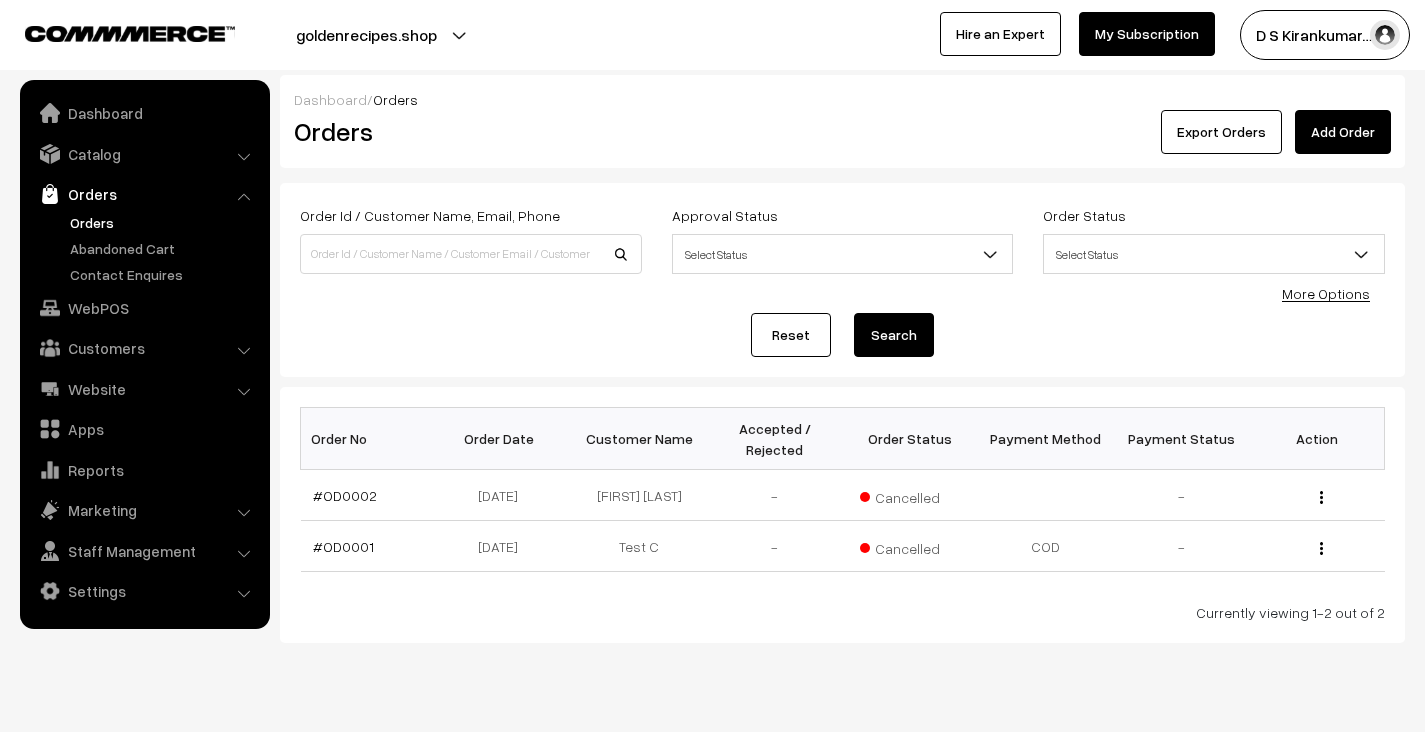 click on "Orders" at bounding box center (164, 222) 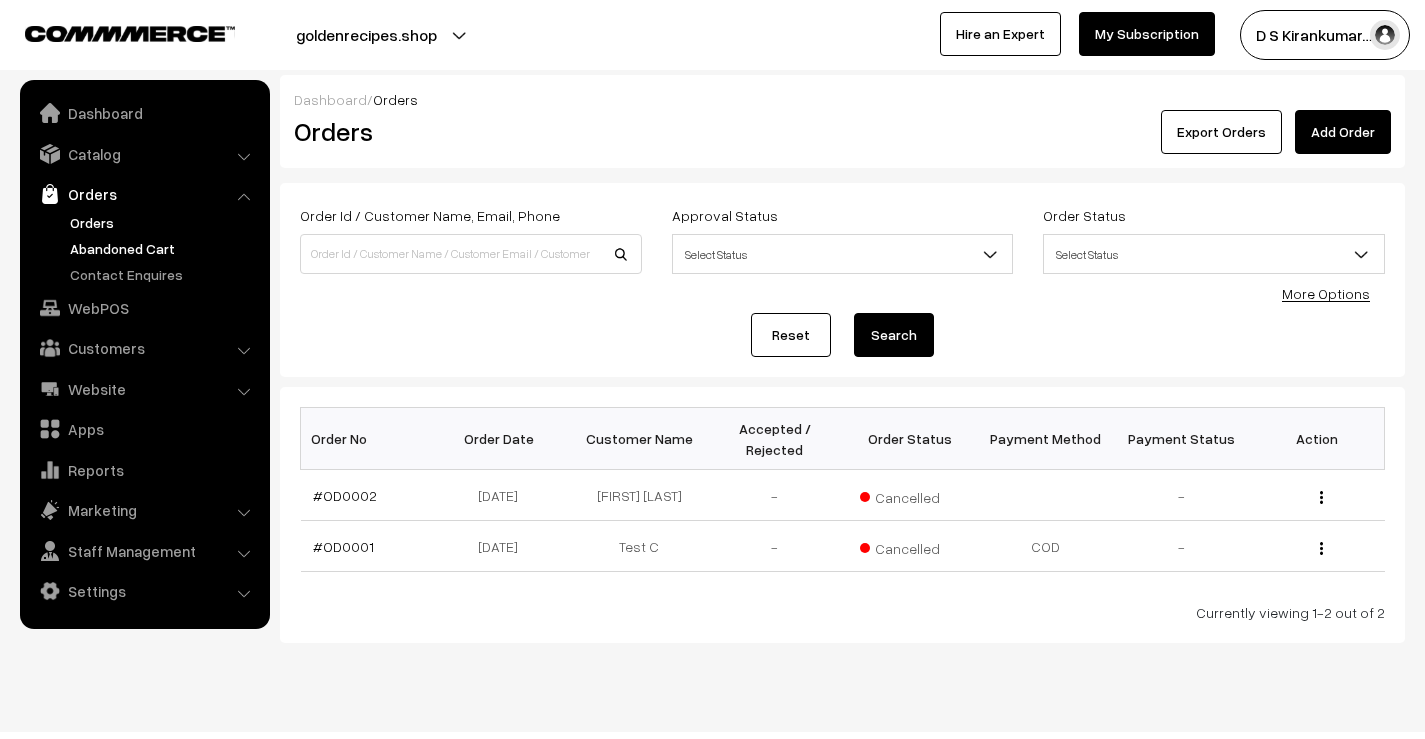 click on "Abandoned Cart" at bounding box center (164, 248) 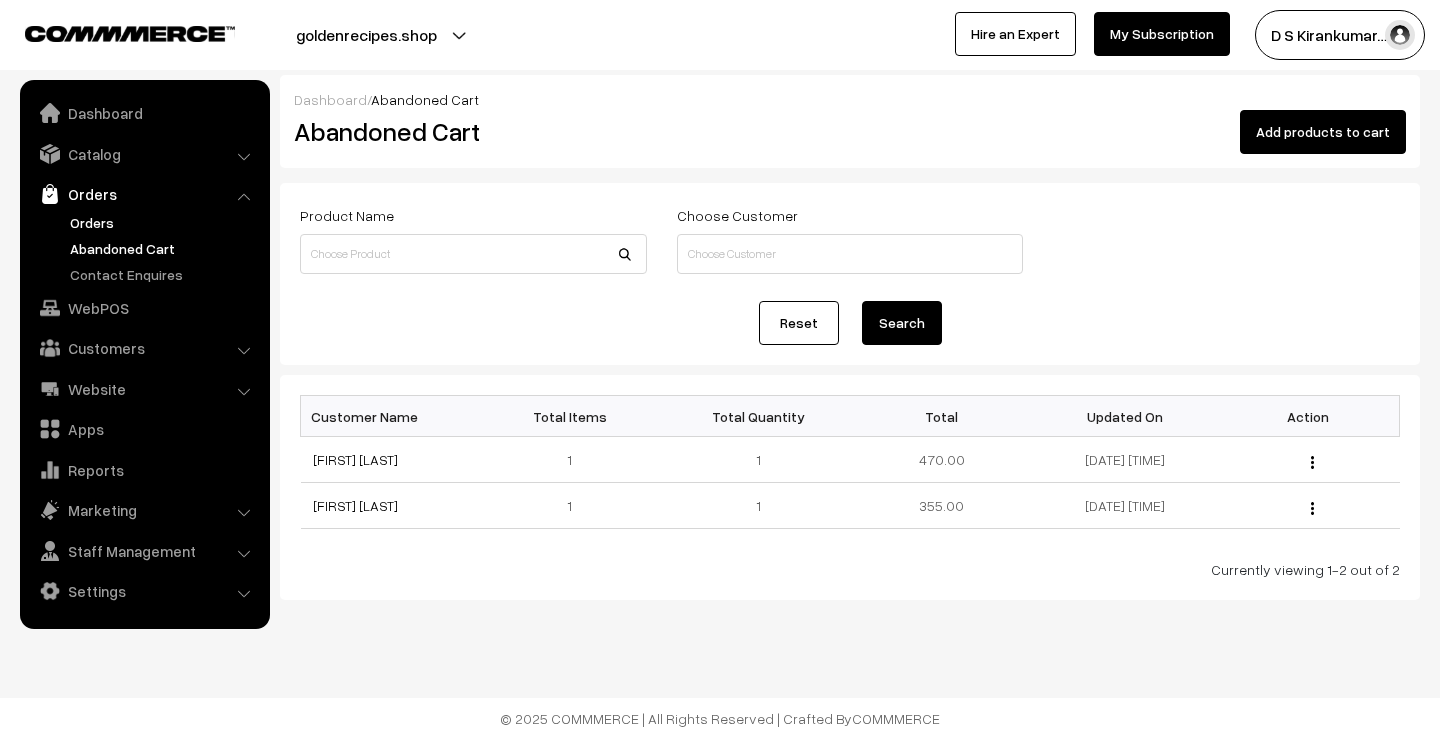 scroll, scrollTop: 0, scrollLeft: 0, axis: both 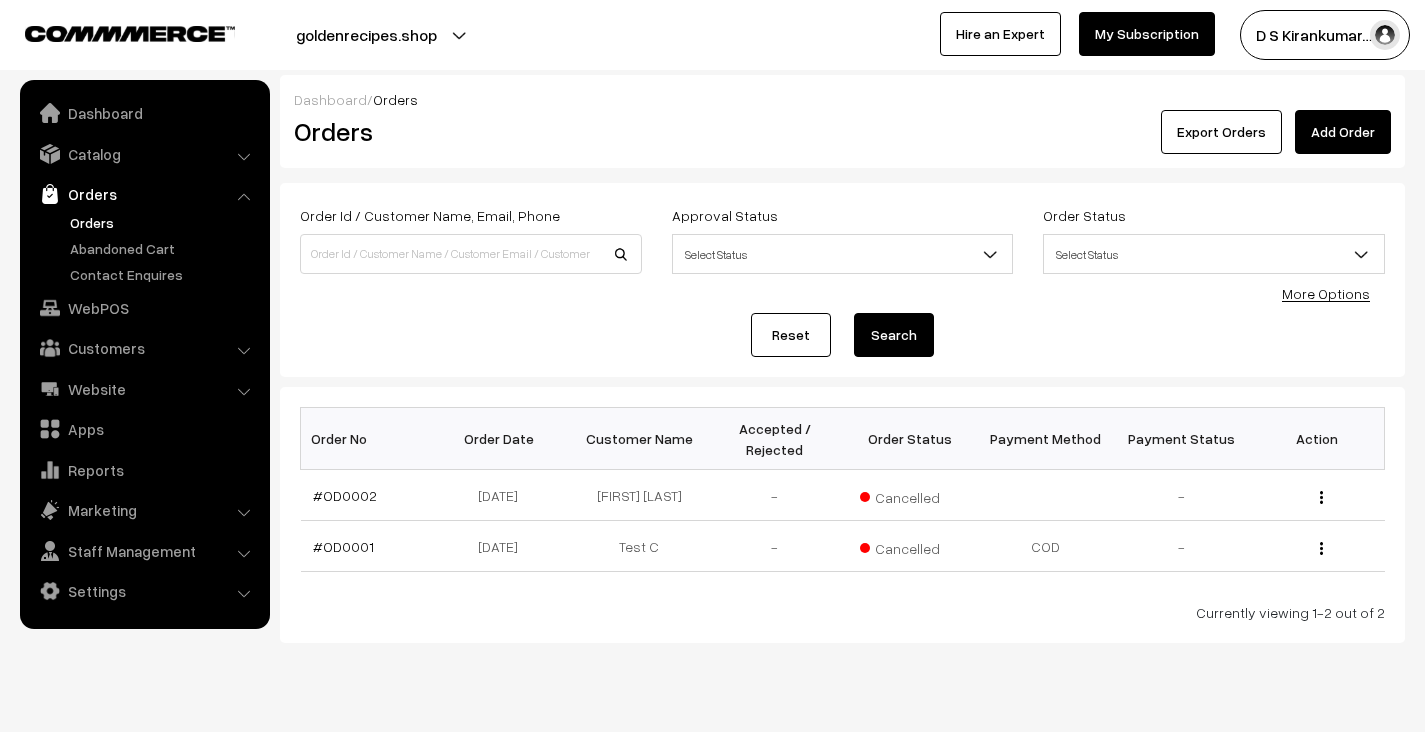 click on "D S Kirankumar…" at bounding box center [1325, 35] 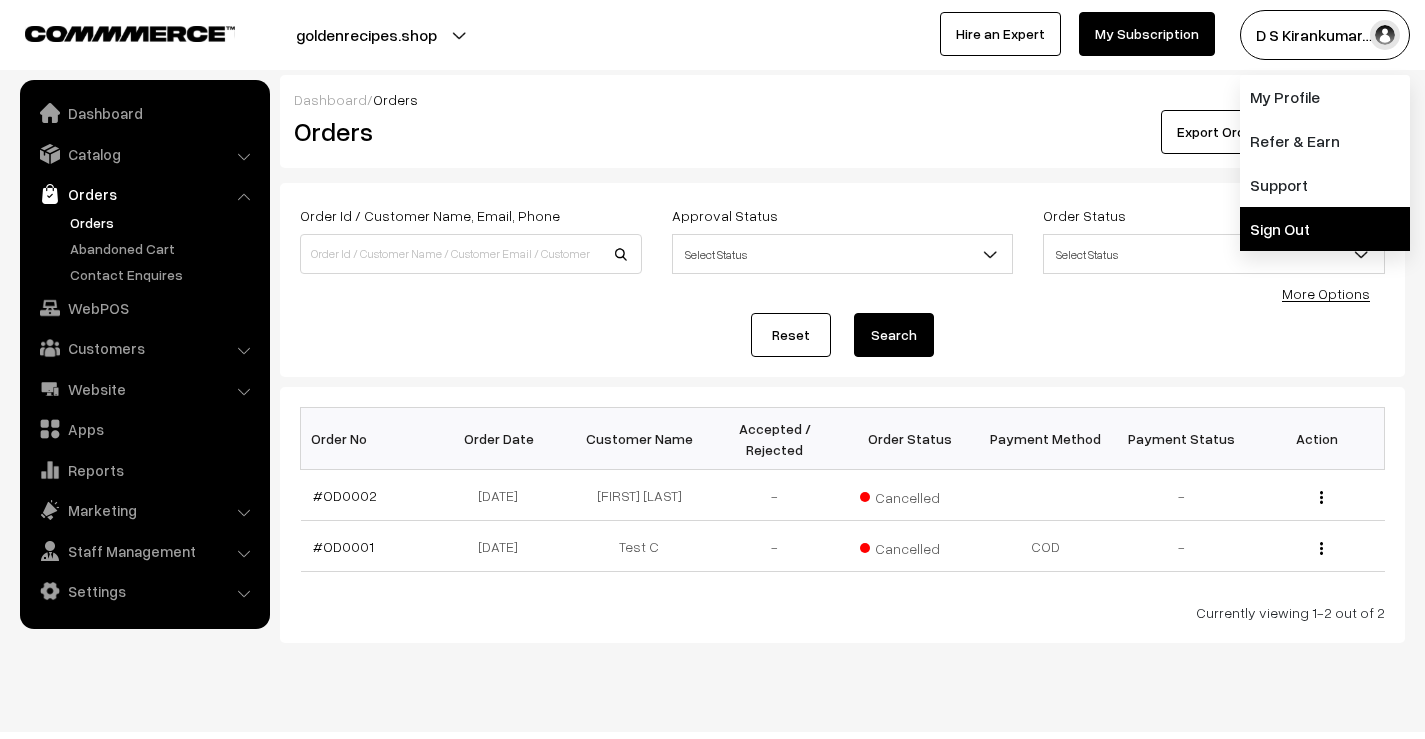 click on "Sign Out" at bounding box center (1325, 229) 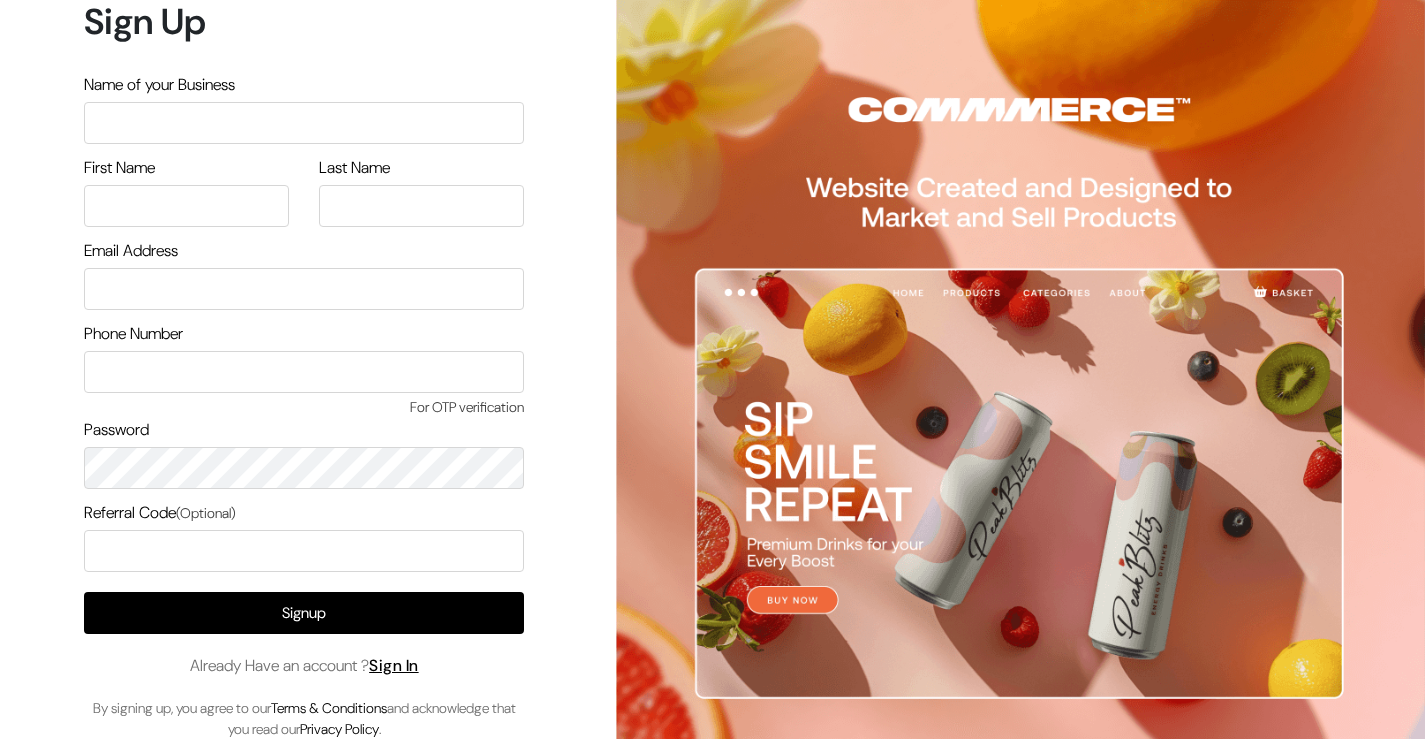 scroll, scrollTop: 0, scrollLeft: 0, axis: both 